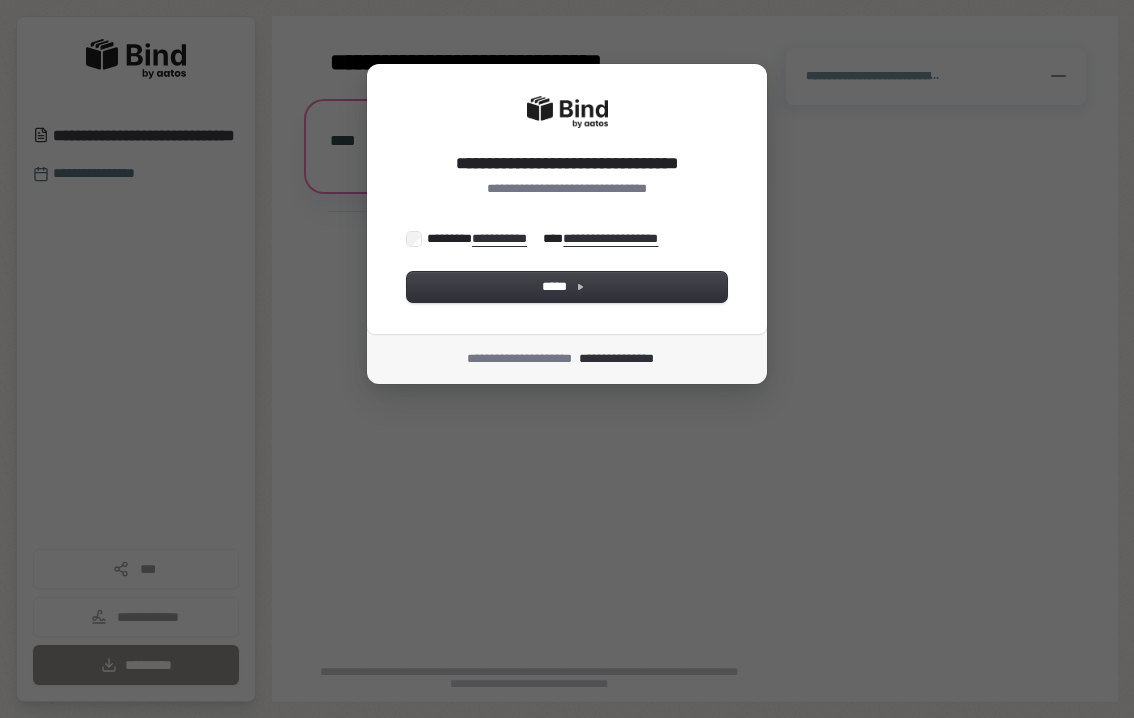 scroll, scrollTop: 0, scrollLeft: 0, axis: both 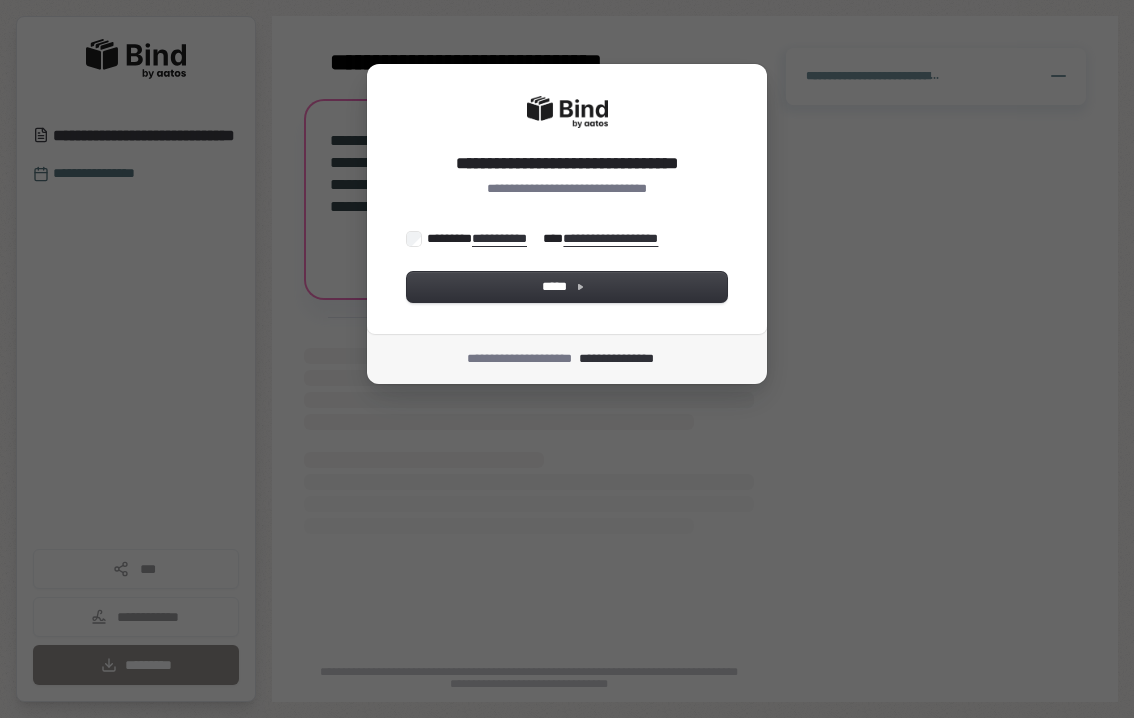 click on "**********" at bounding box center [549, 239] 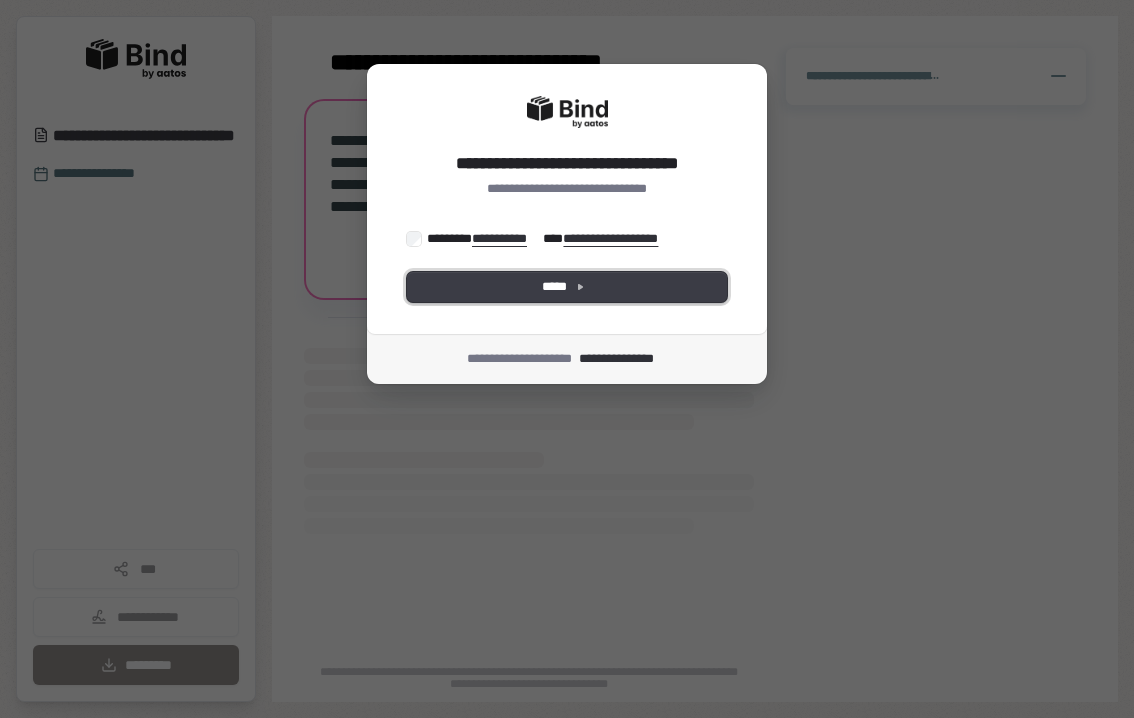 click on "*****" at bounding box center [567, 287] 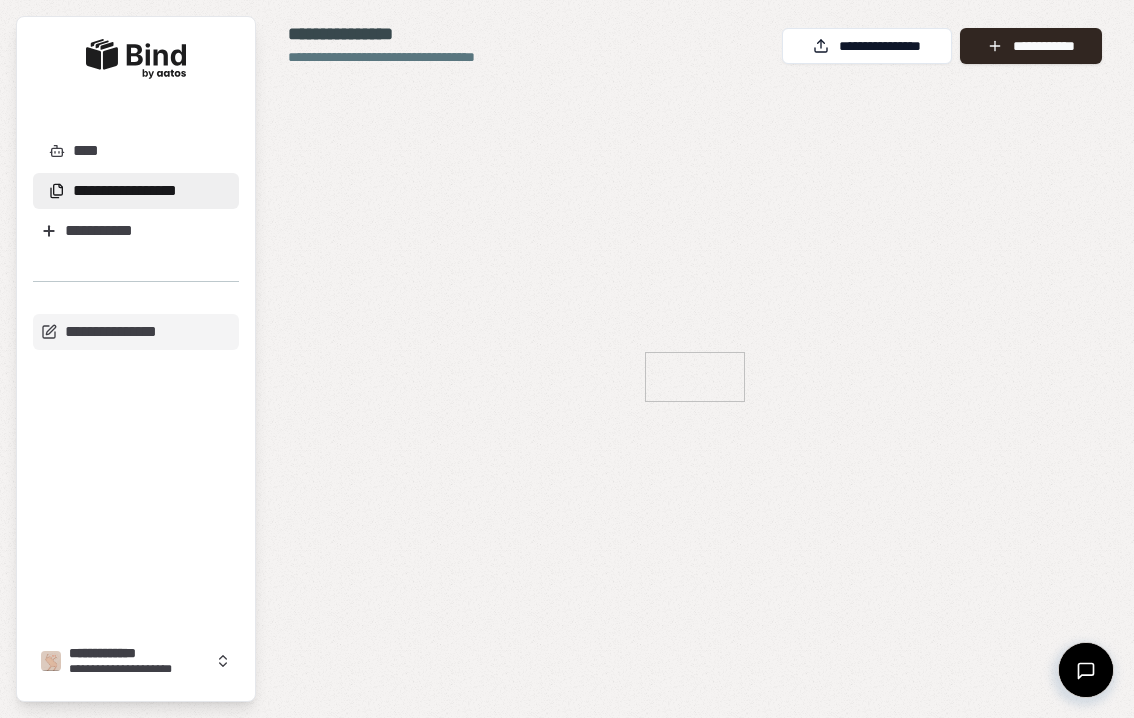 scroll, scrollTop: 0, scrollLeft: 0, axis: both 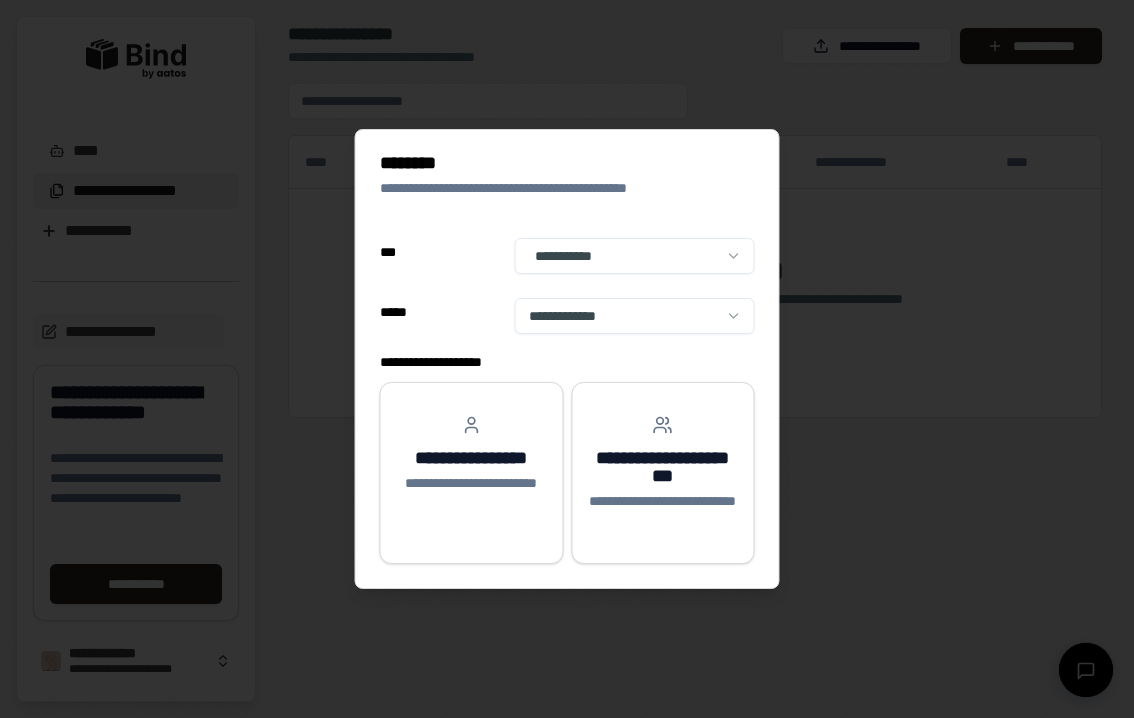 select on "**" 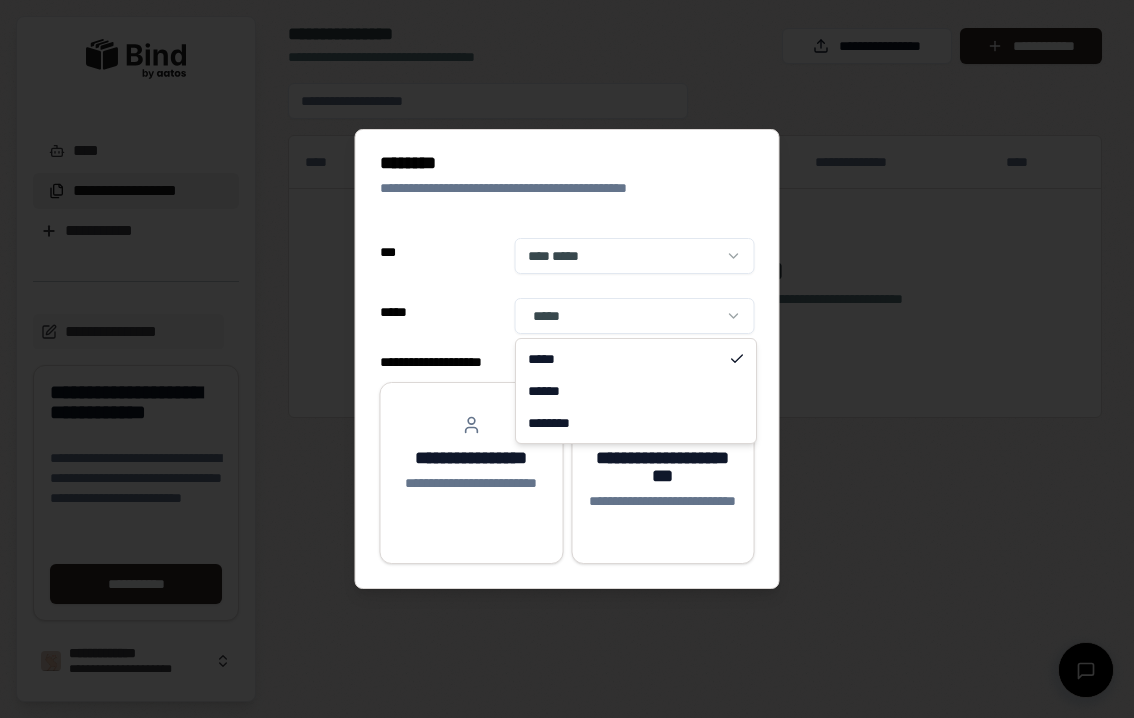 click on "**********" at bounding box center [567, 359] 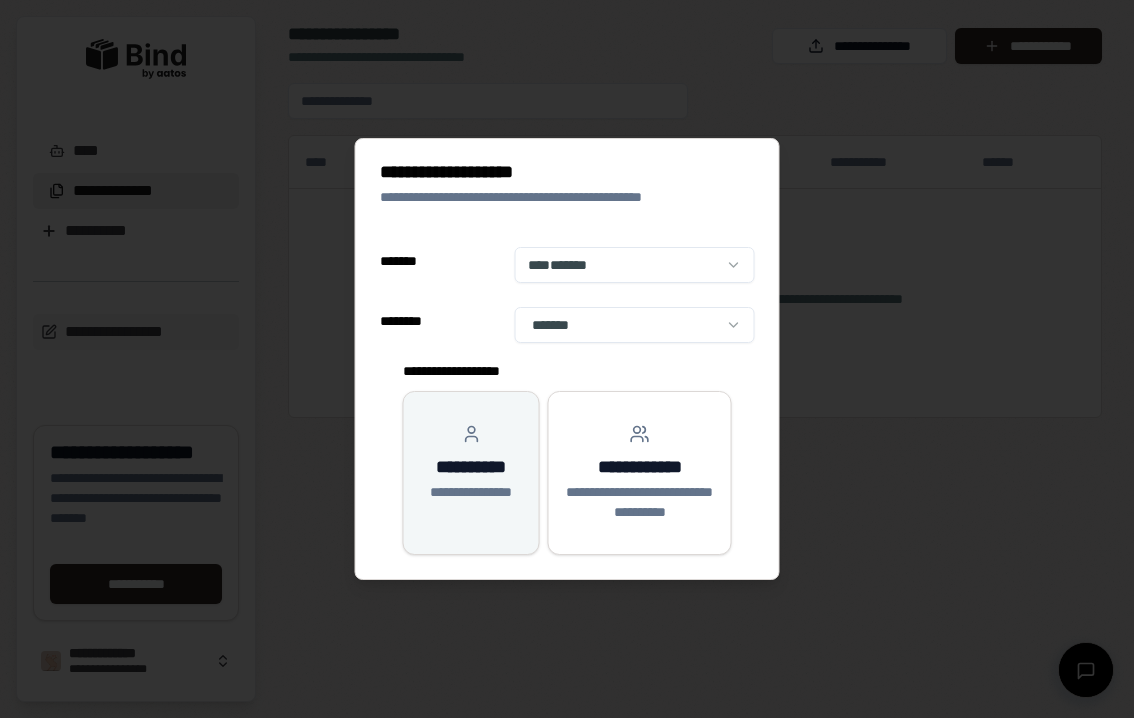 click on "**********" at bounding box center (471, 463) 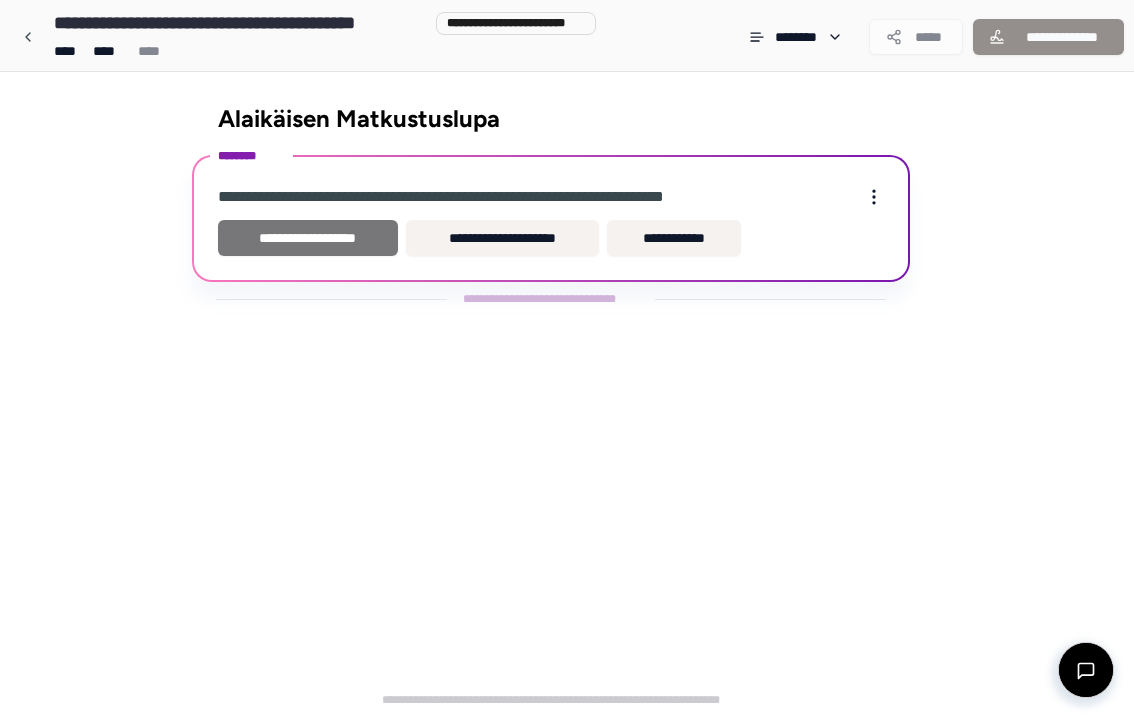 click on "**********" at bounding box center (308, 238) 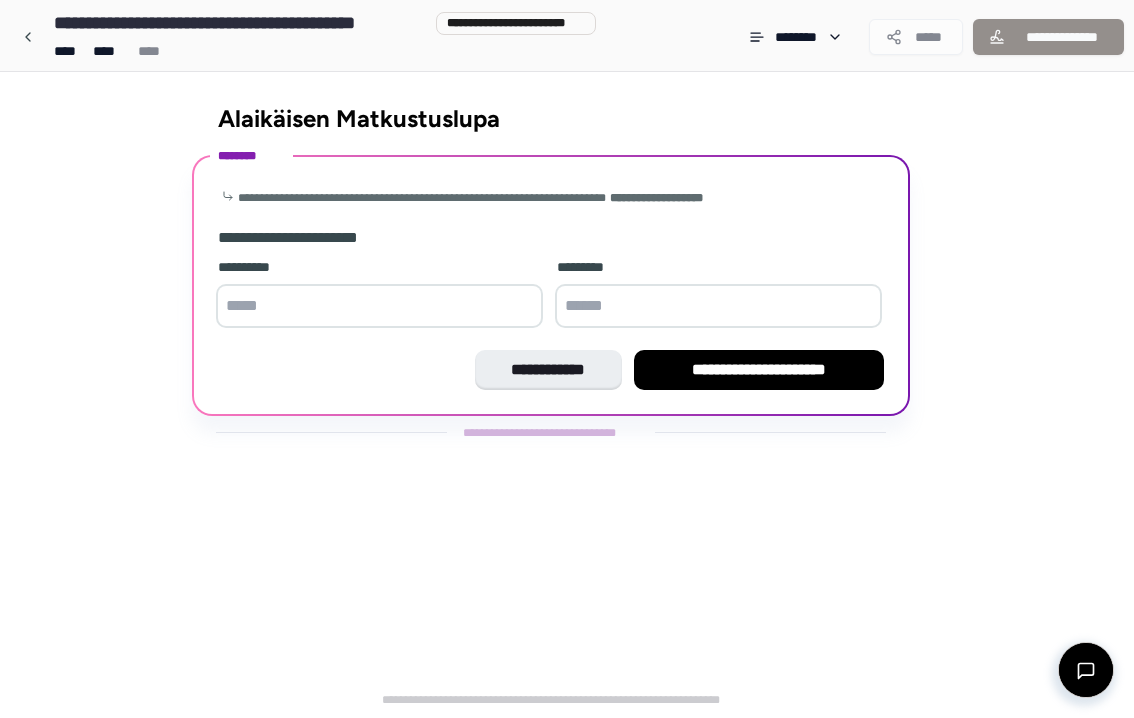 click at bounding box center (379, 306) 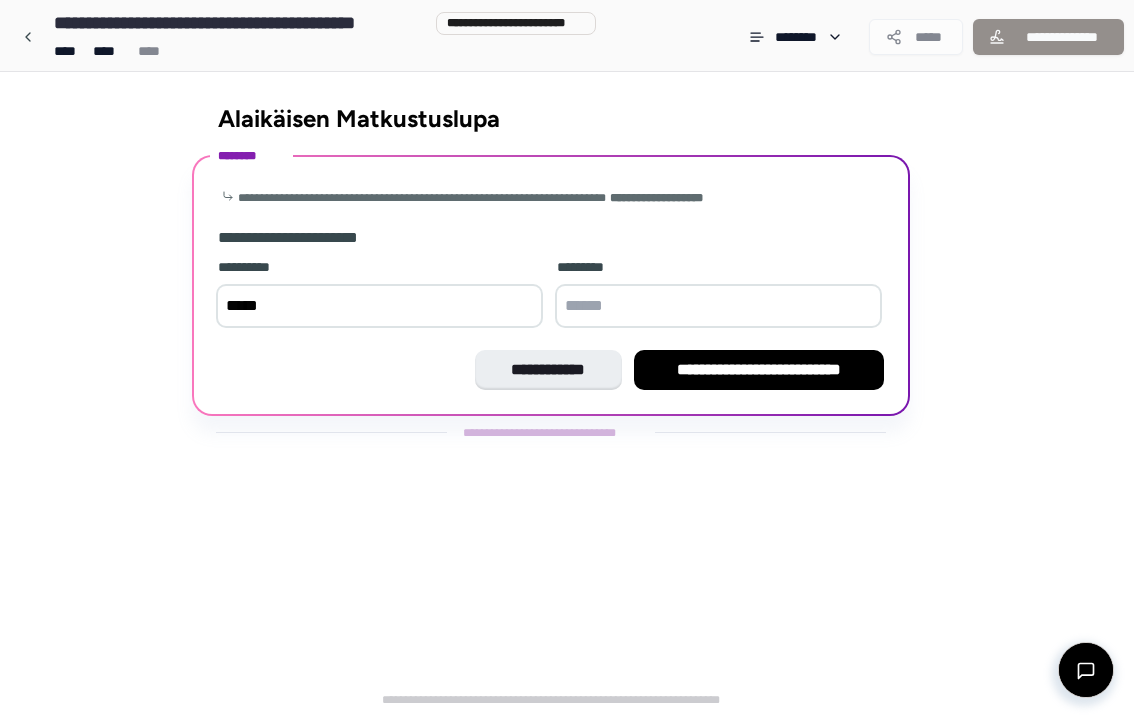 type on "*****" 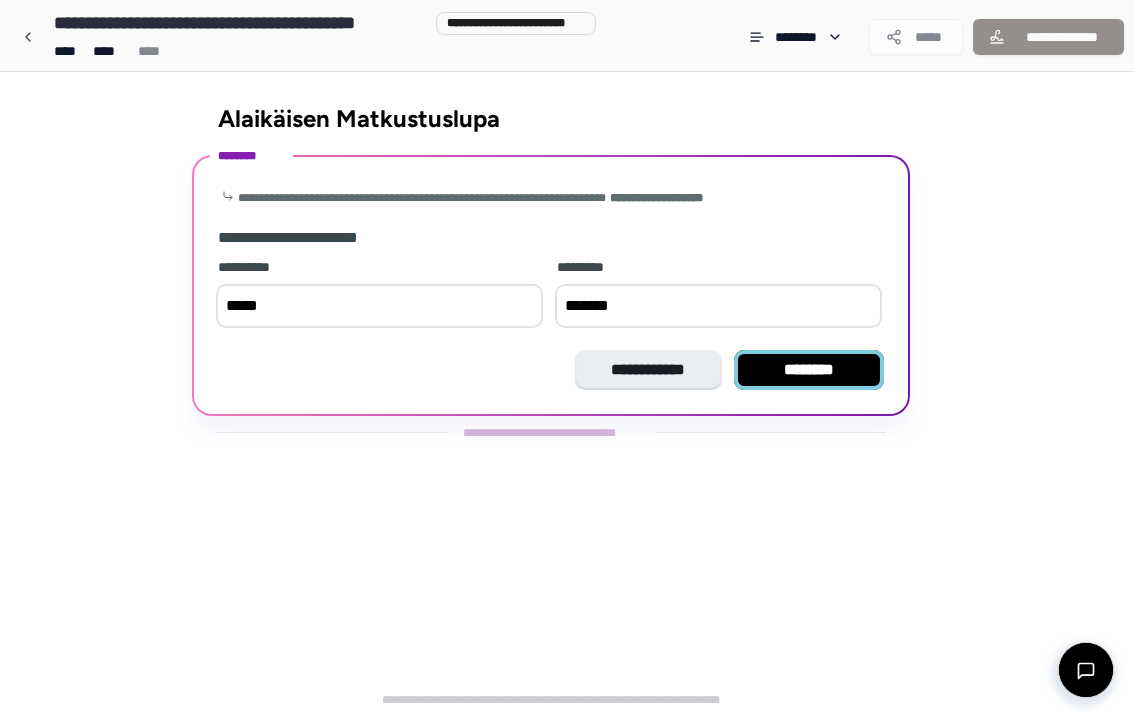 type on "*******" 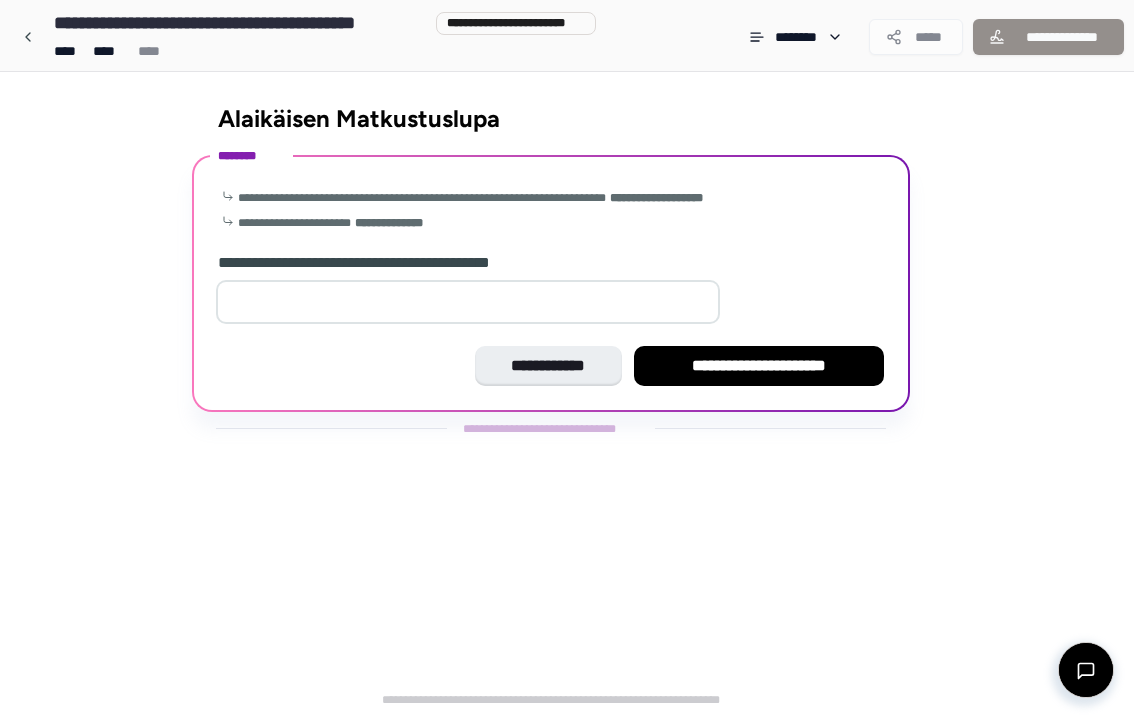 click at bounding box center [468, 302] 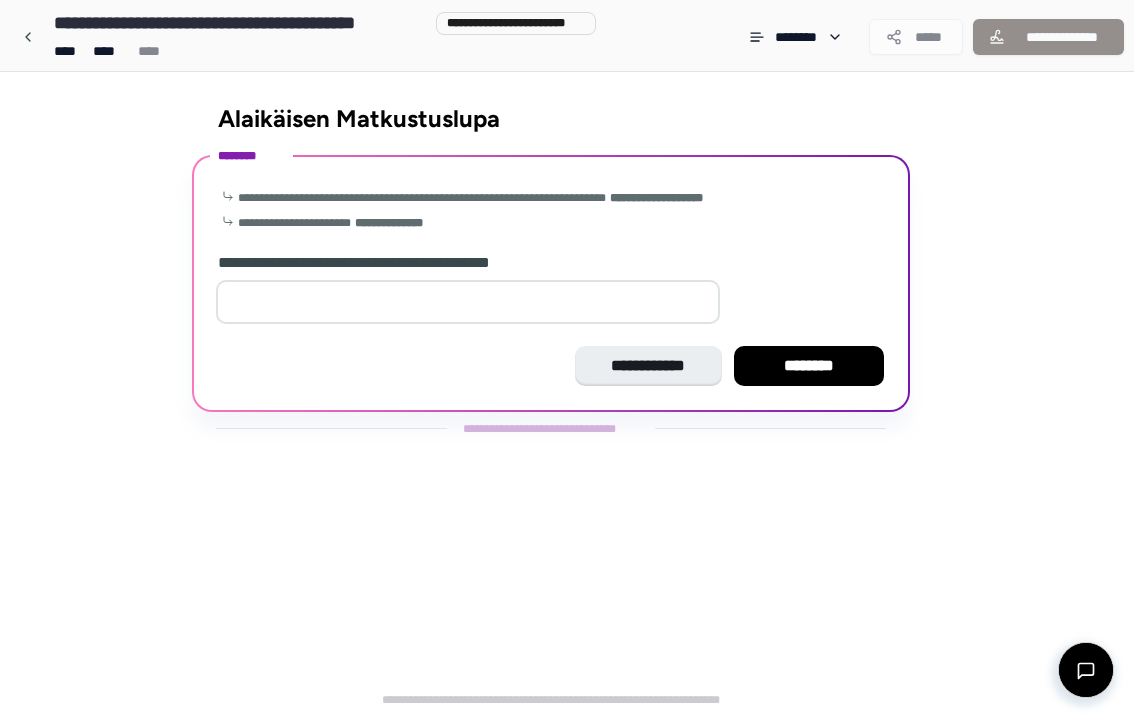type on "*" 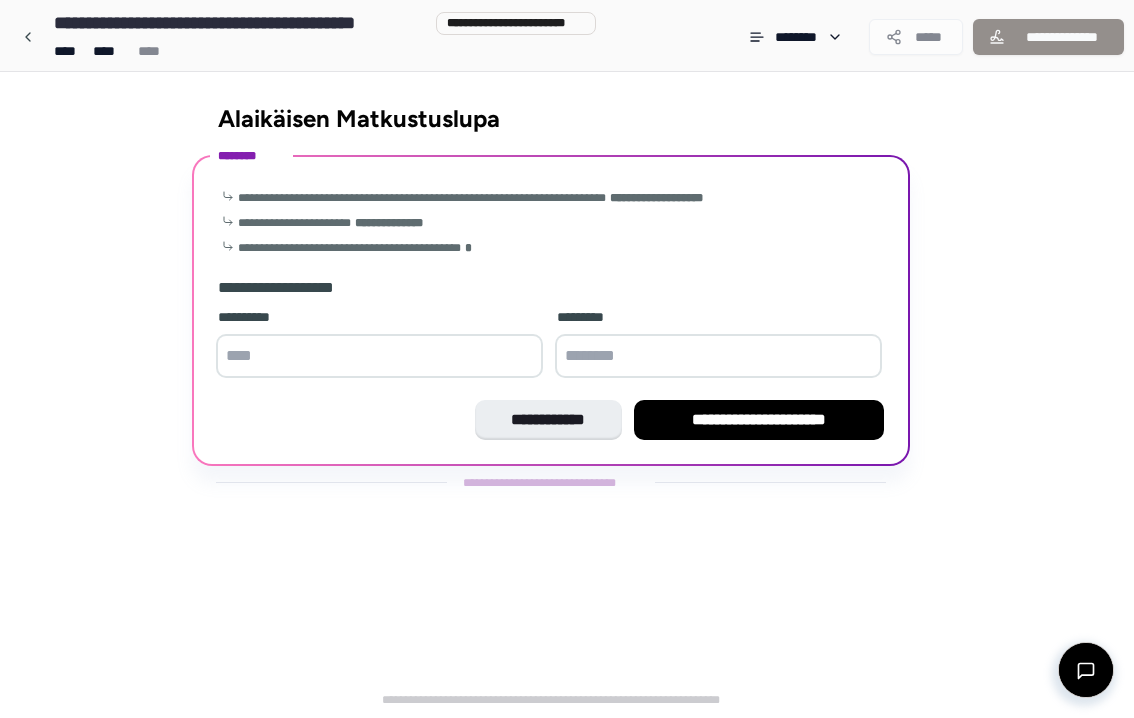 click at bounding box center (379, 356) 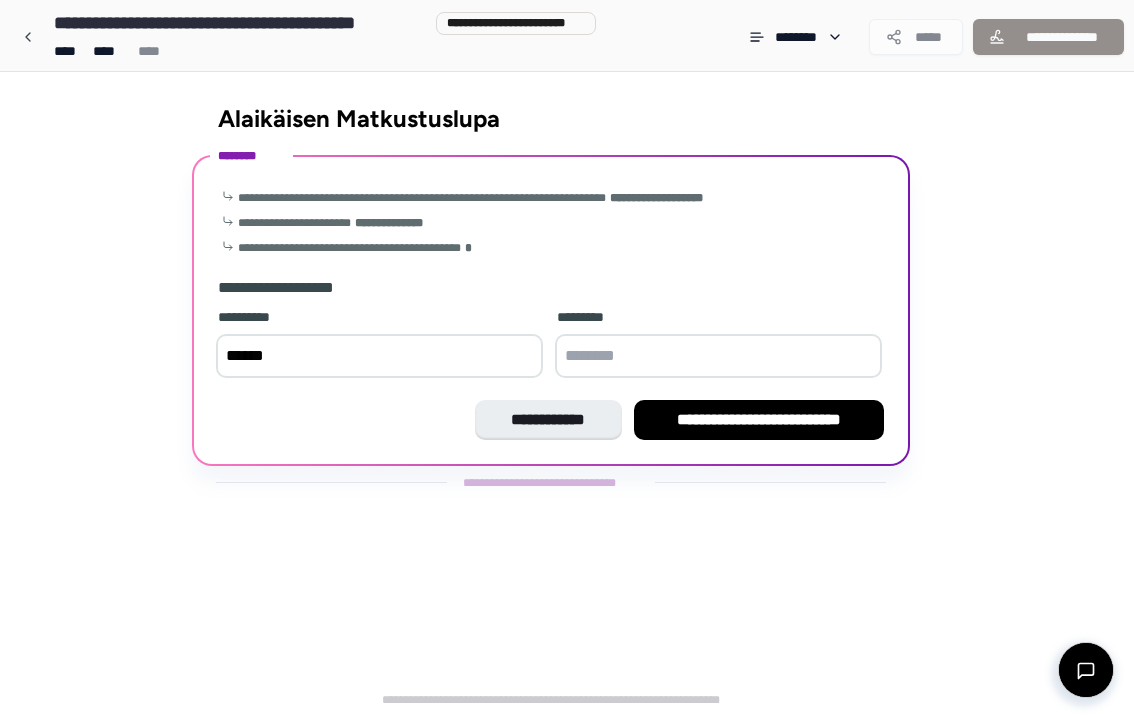 type on "******" 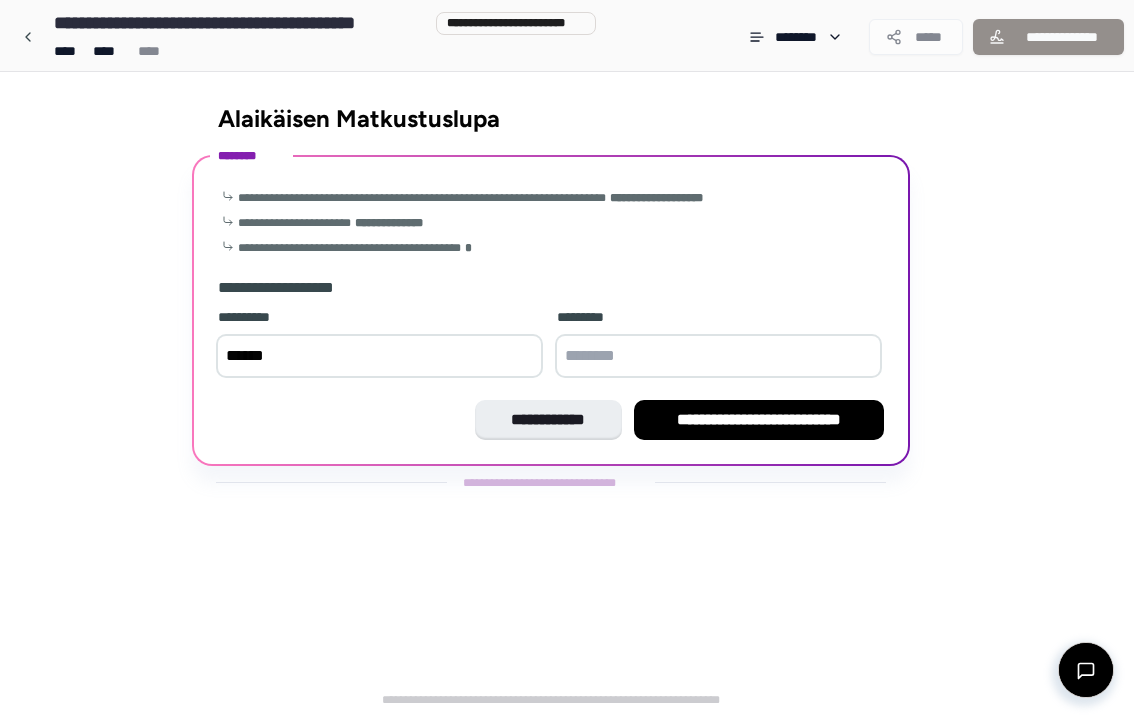 click at bounding box center (718, 356) 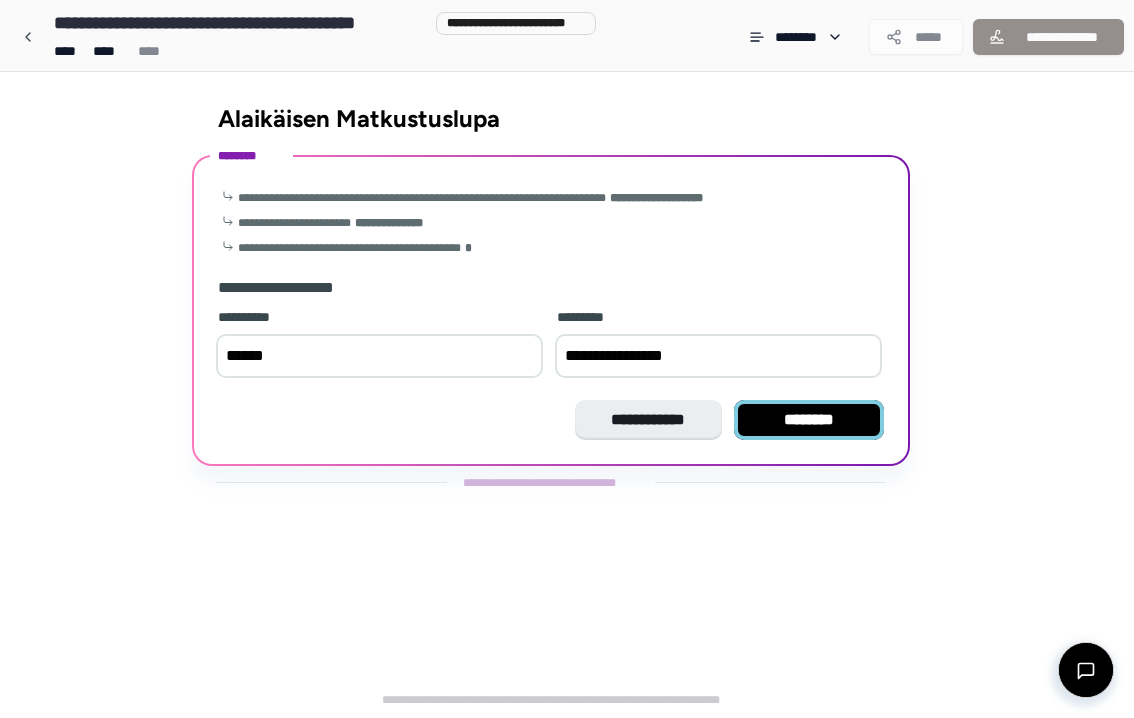 type on "**********" 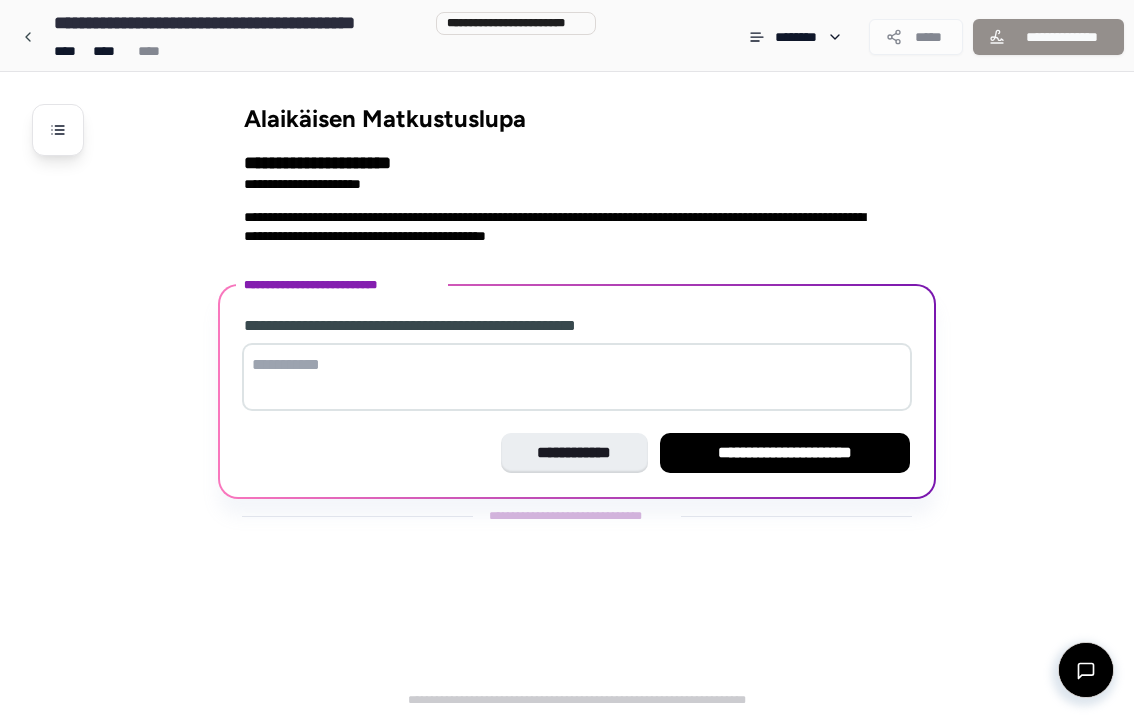 click at bounding box center [577, 377] 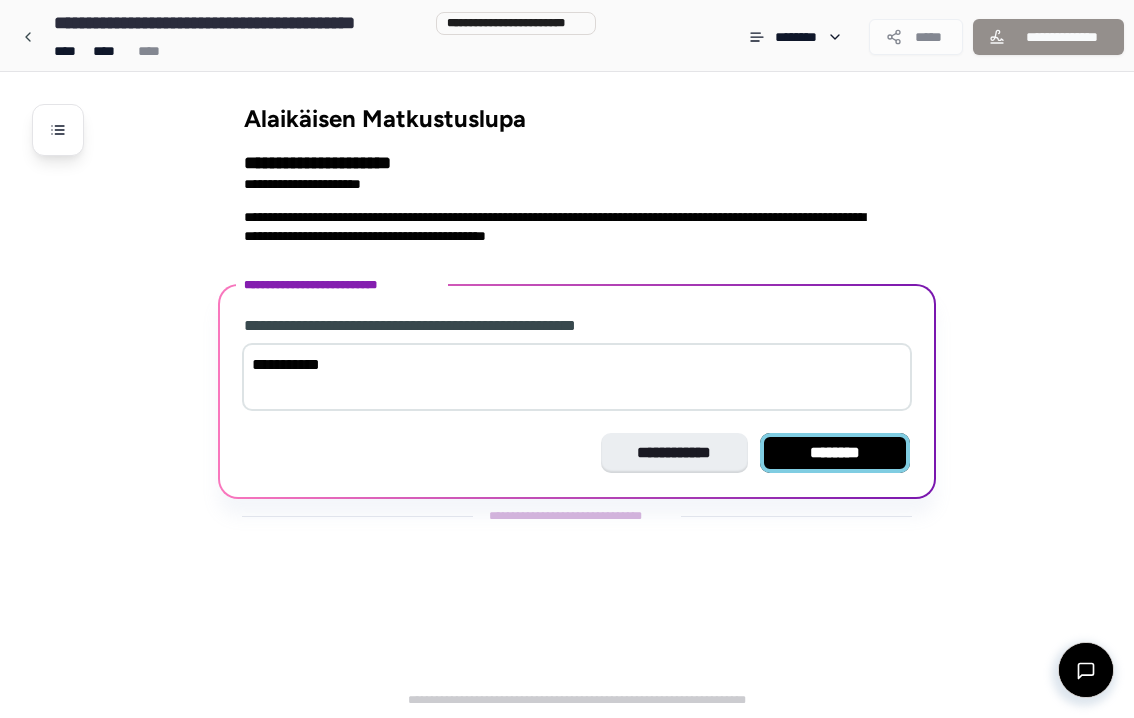 type on "**********" 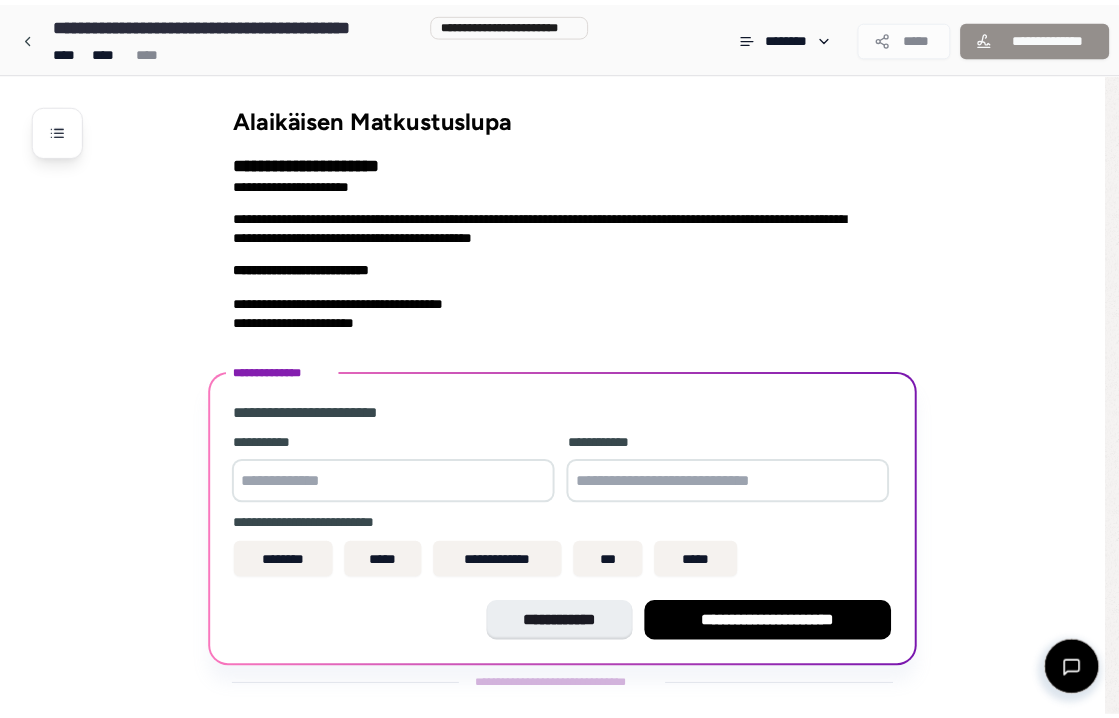 scroll, scrollTop: 29, scrollLeft: 0, axis: vertical 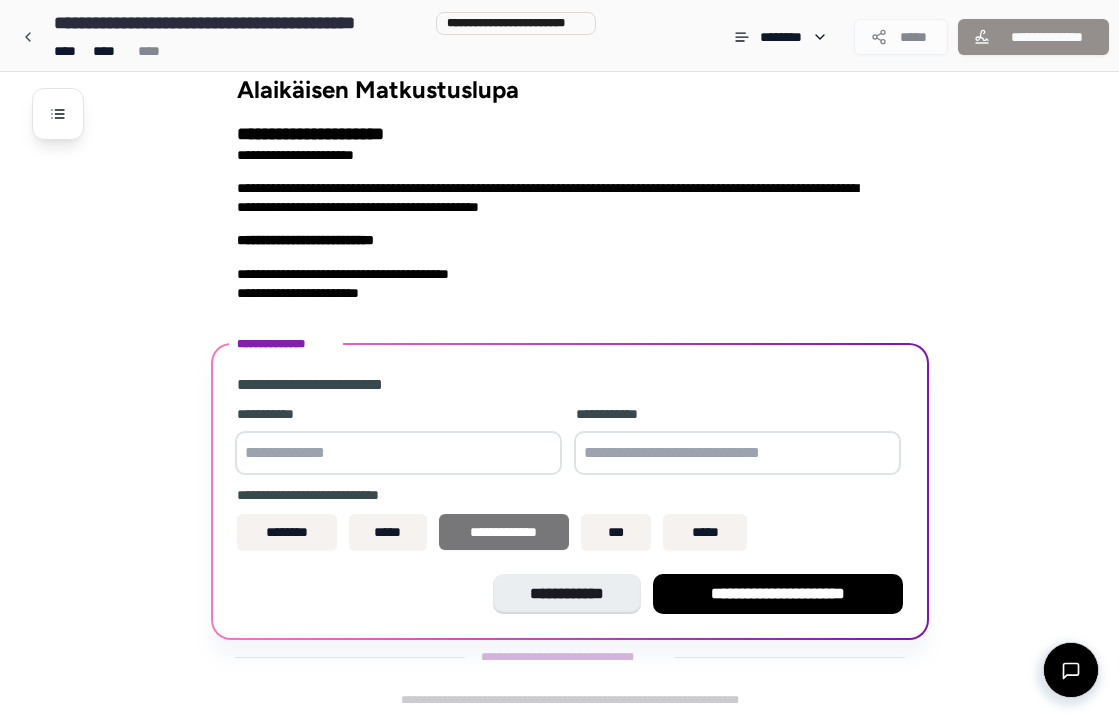 click on "**********" at bounding box center [503, 532] 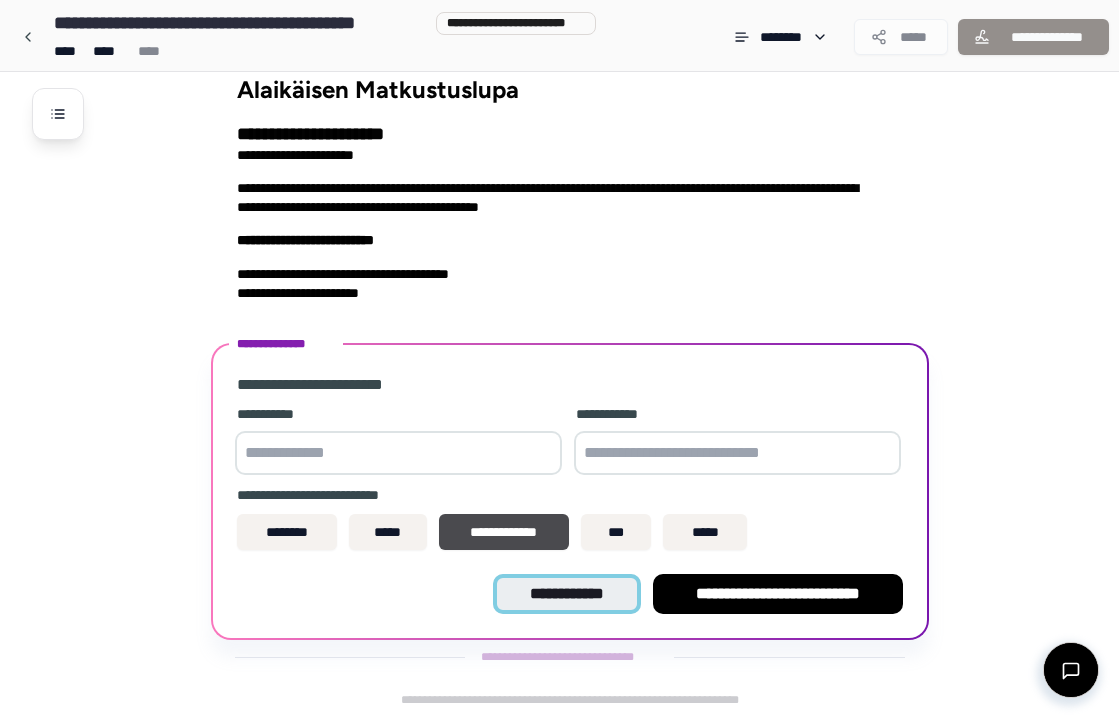 click on "**********" at bounding box center (566, 594) 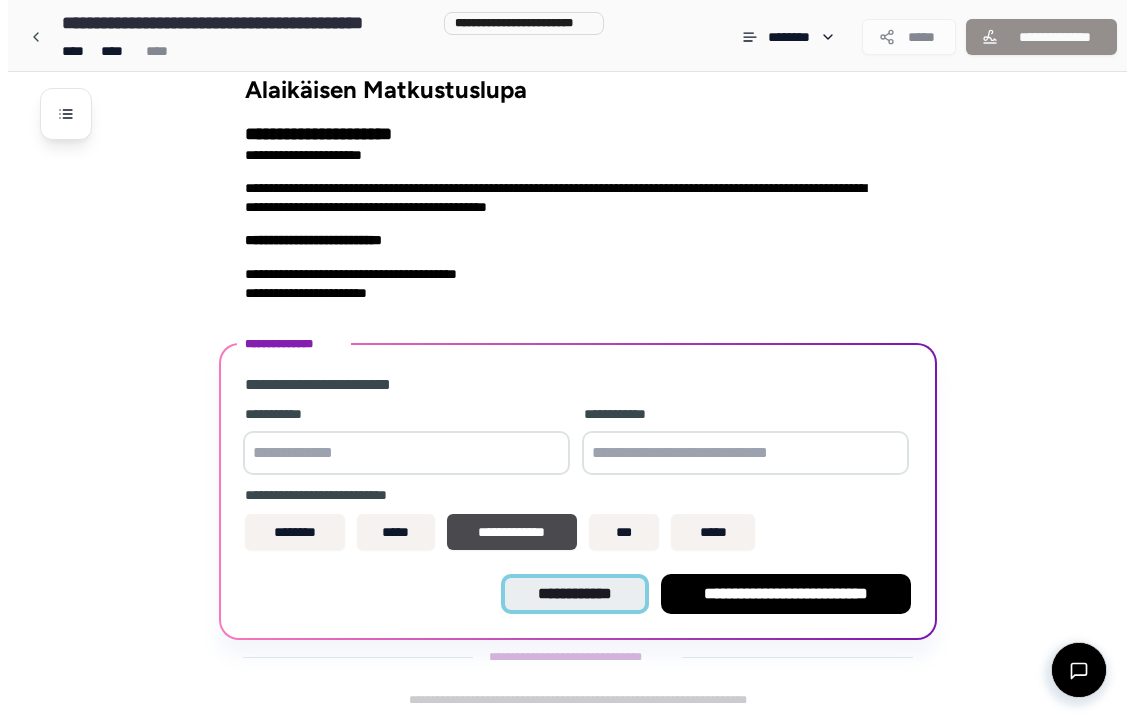 scroll, scrollTop: 0, scrollLeft: 0, axis: both 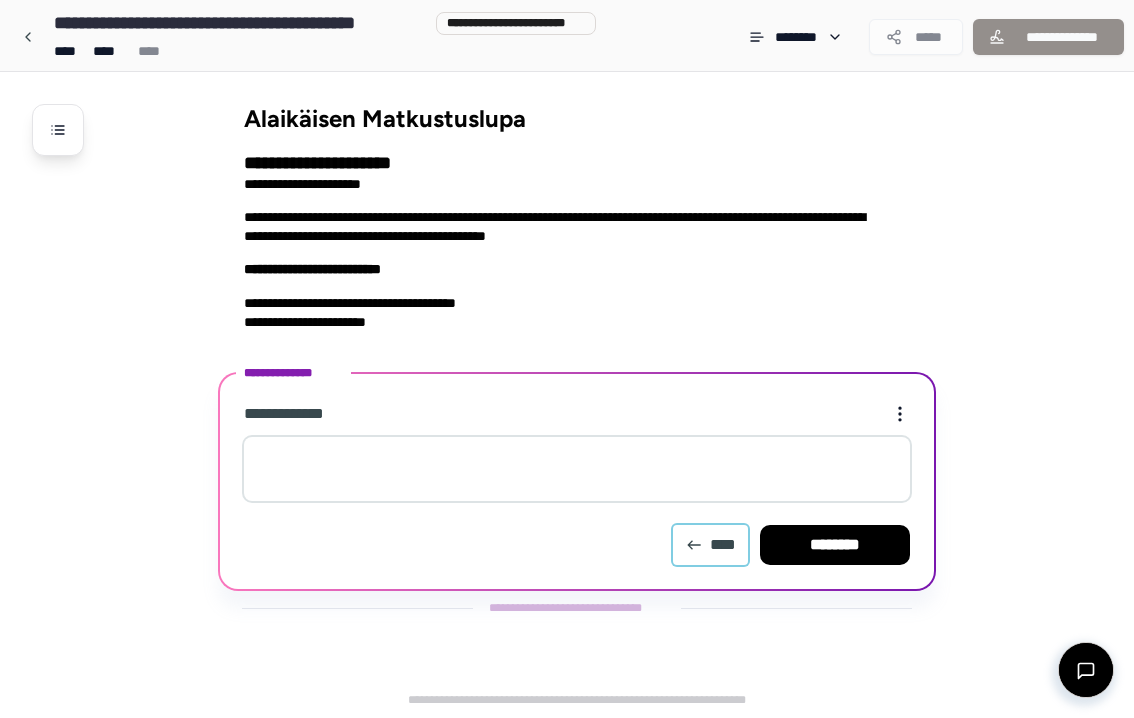 click on "****" at bounding box center (710, 545) 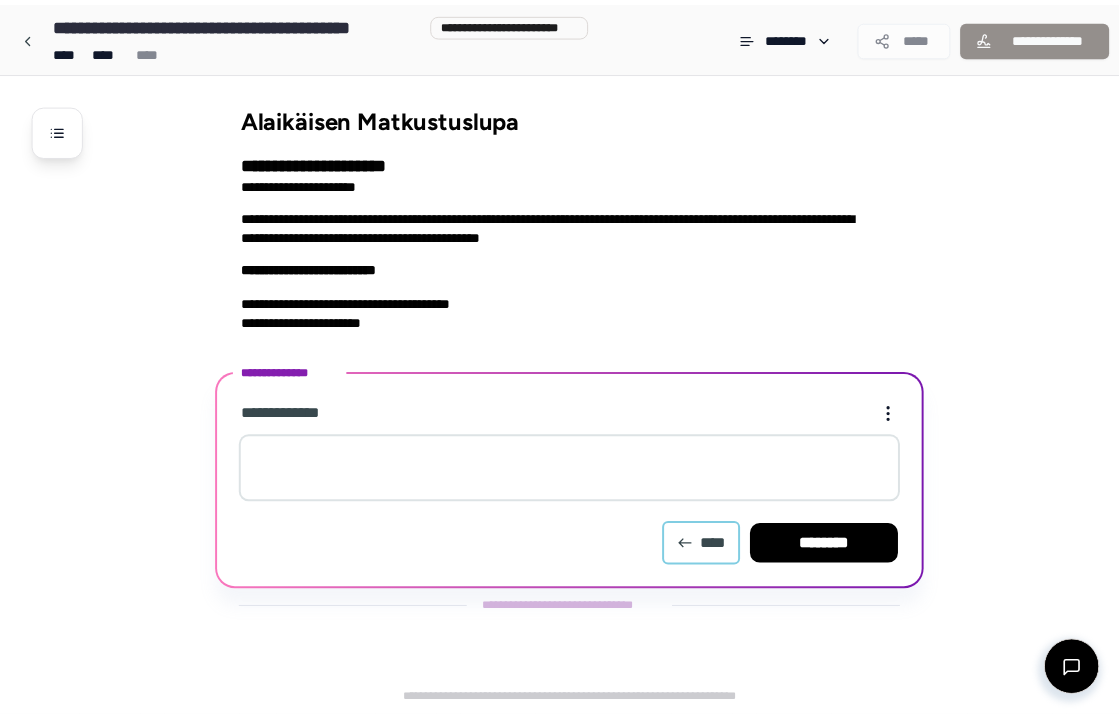 scroll, scrollTop: 29, scrollLeft: 0, axis: vertical 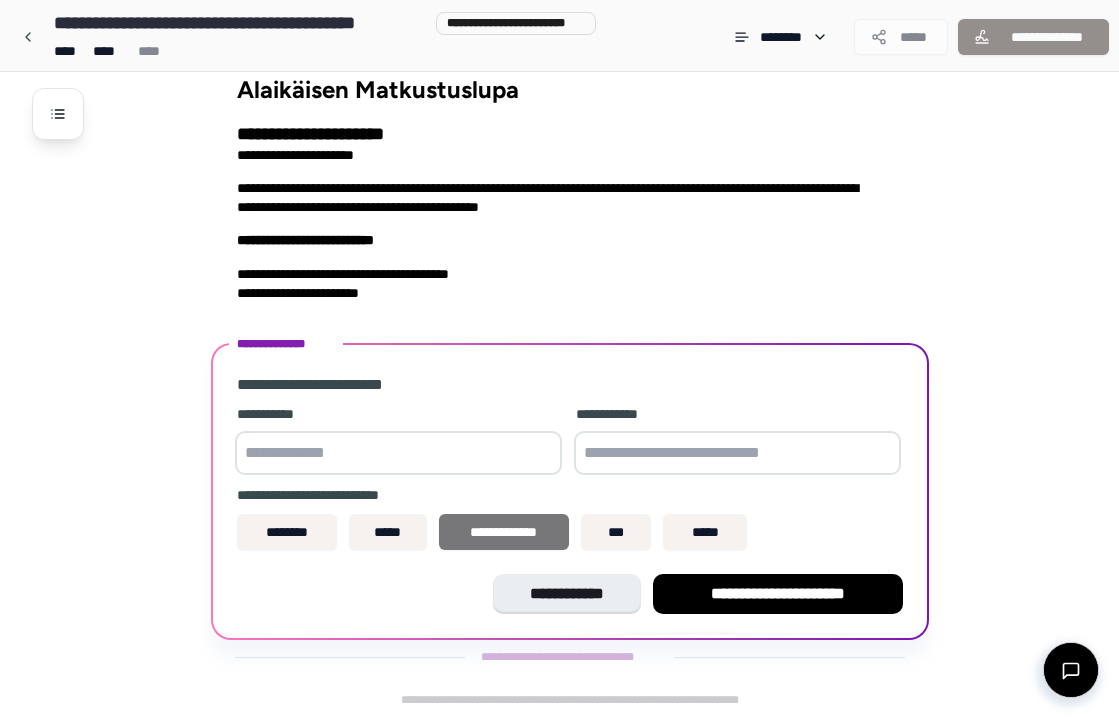 click on "**********" at bounding box center (503, 532) 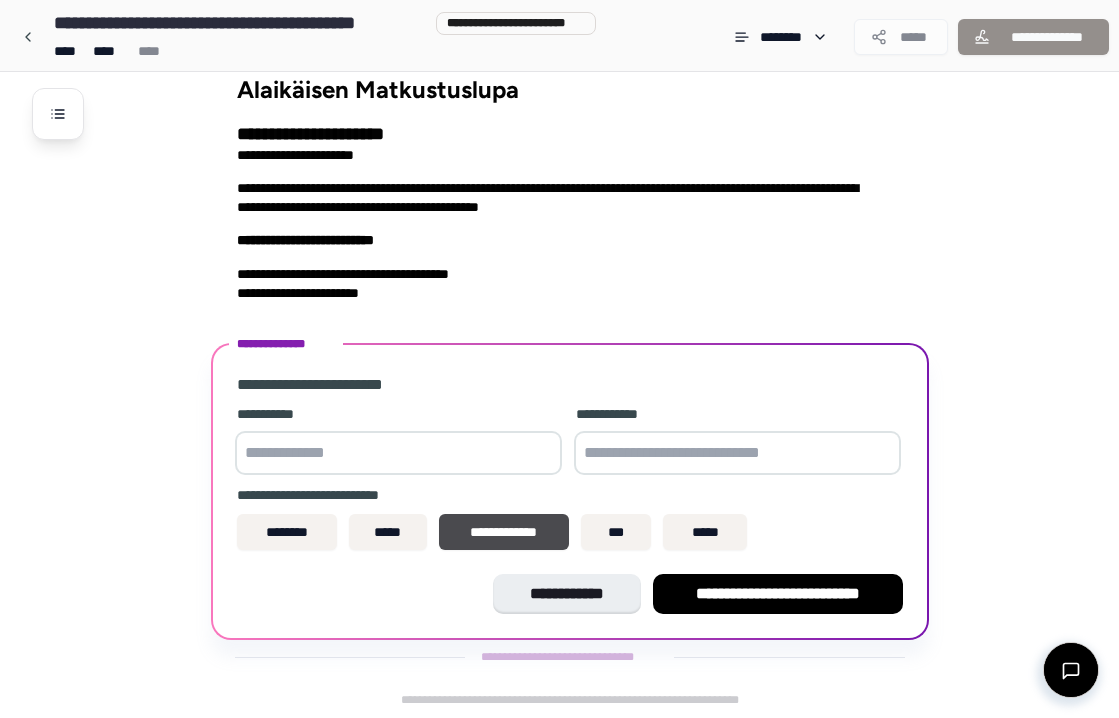 click at bounding box center [398, 453] 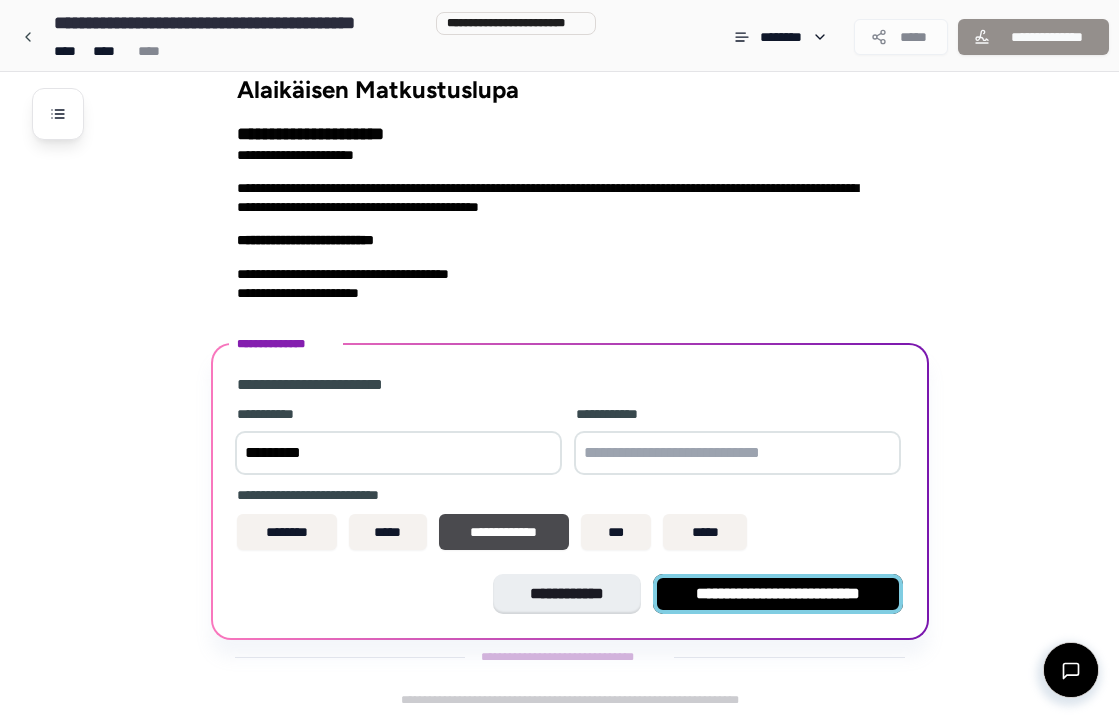 type on "*********" 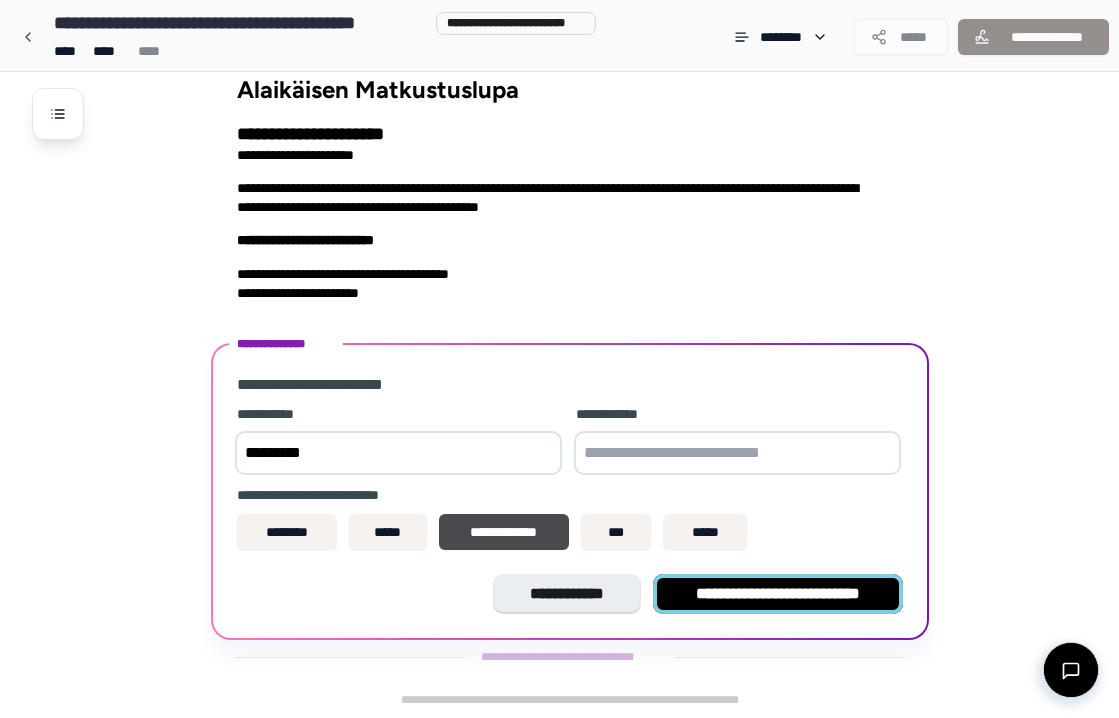 click on "**********" at bounding box center (778, 594) 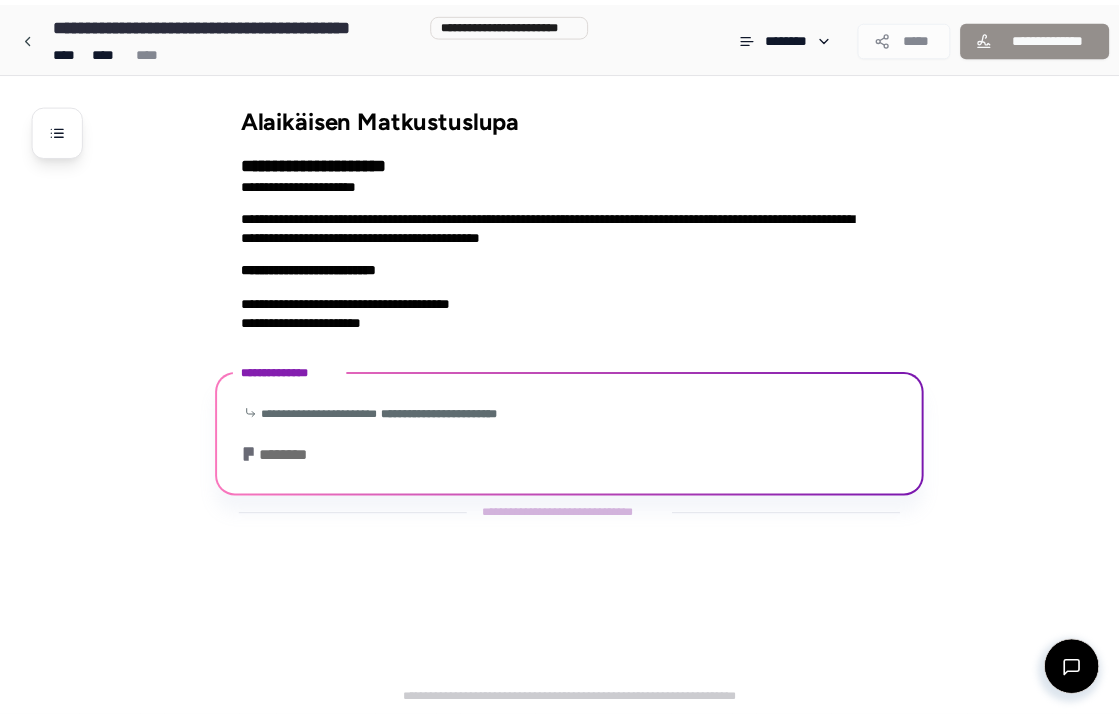 scroll, scrollTop: 74, scrollLeft: 0, axis: vertical 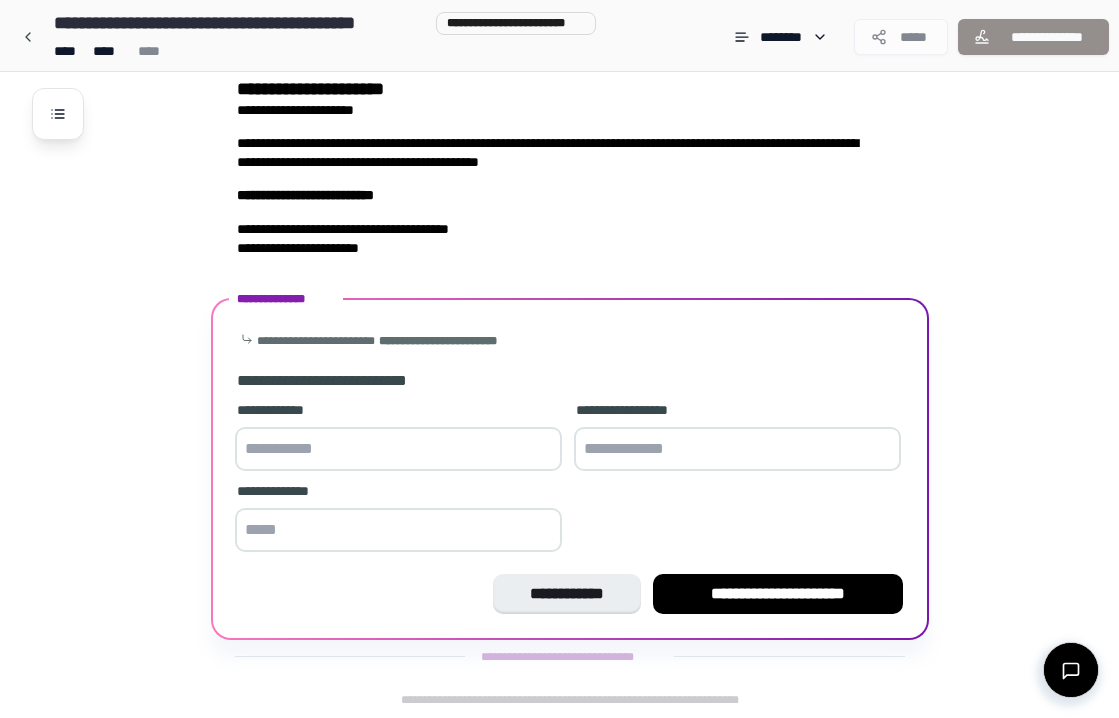 click at bounding box center [398, 449] 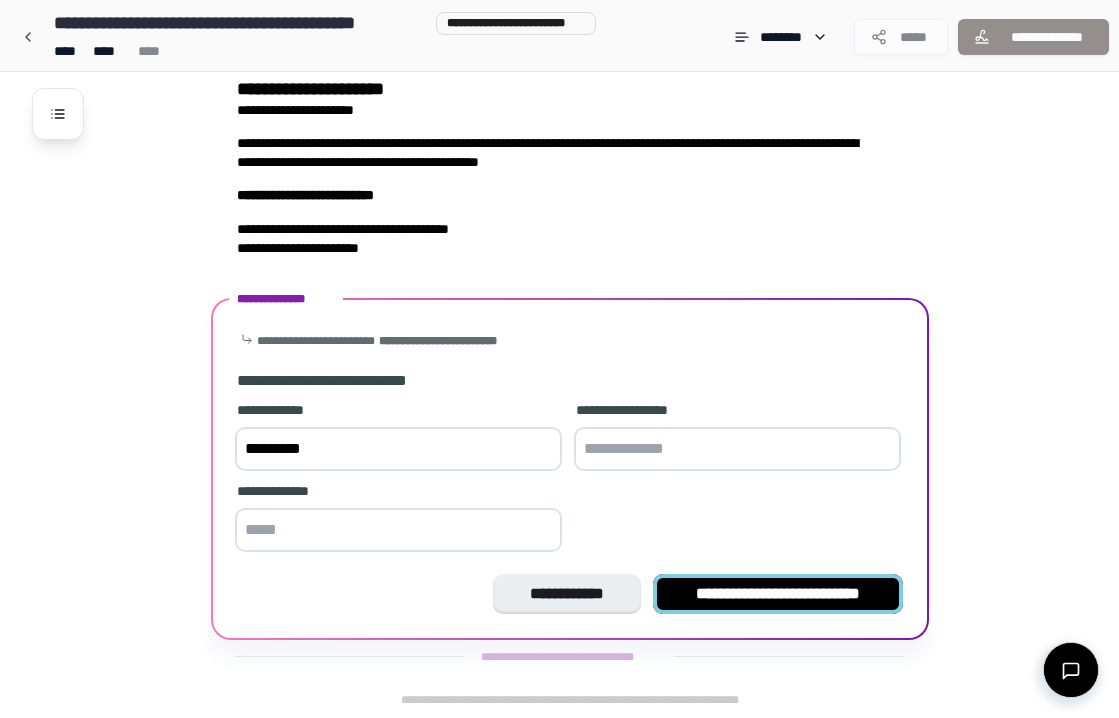type on "*********" 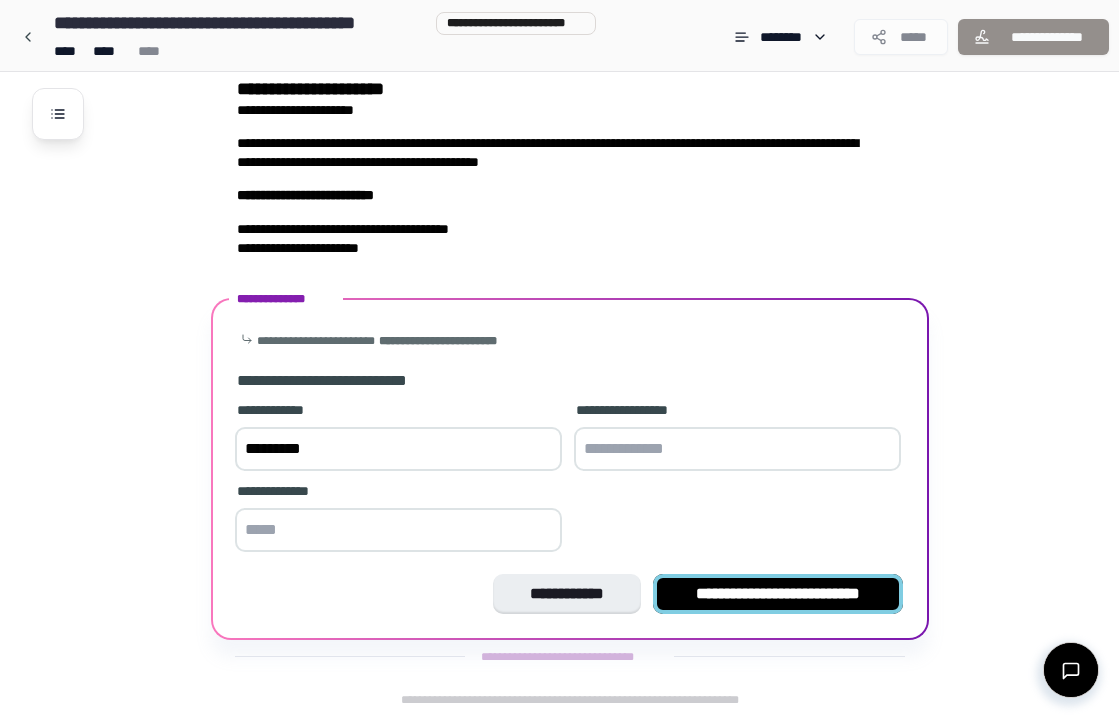 click on "**********" at bounding box center (778, 594) 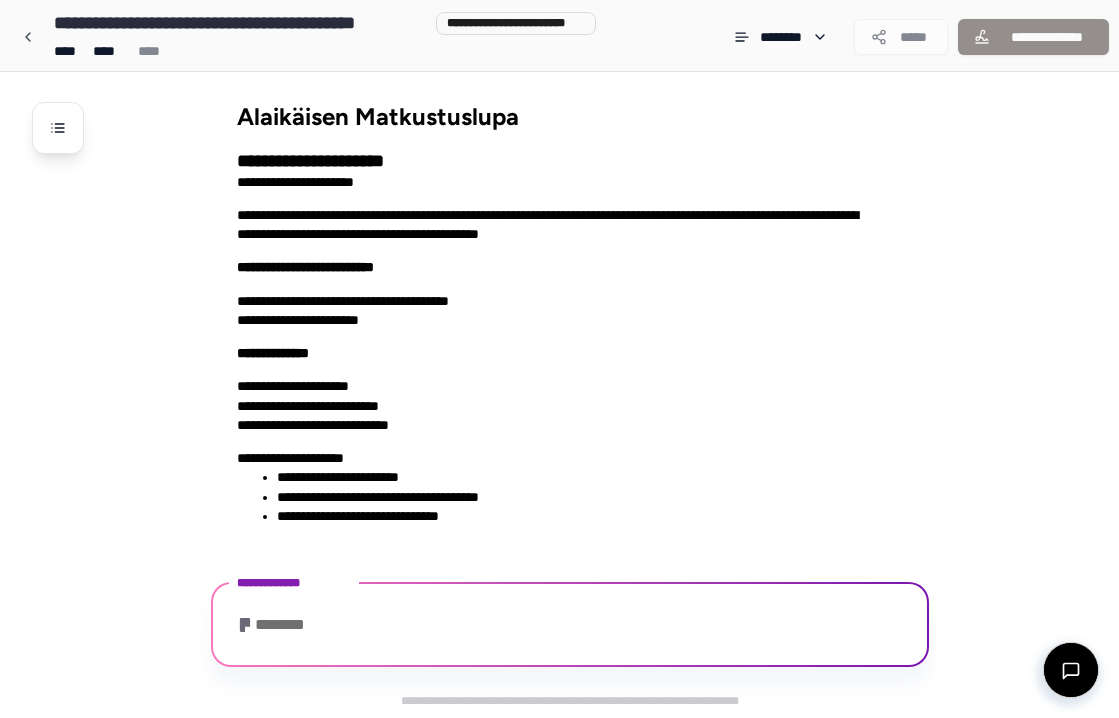 scroll, scrollTop: 99, scrollLeft: 0, axis: vertical 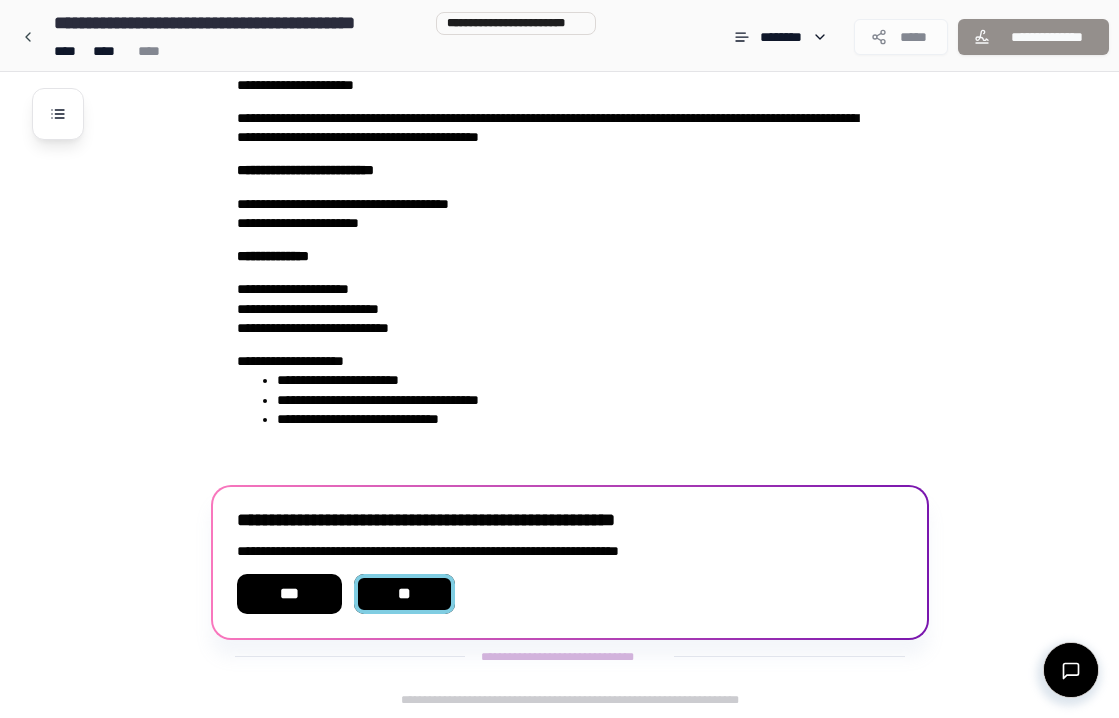 click on "**" at bounding box center (405, 594) 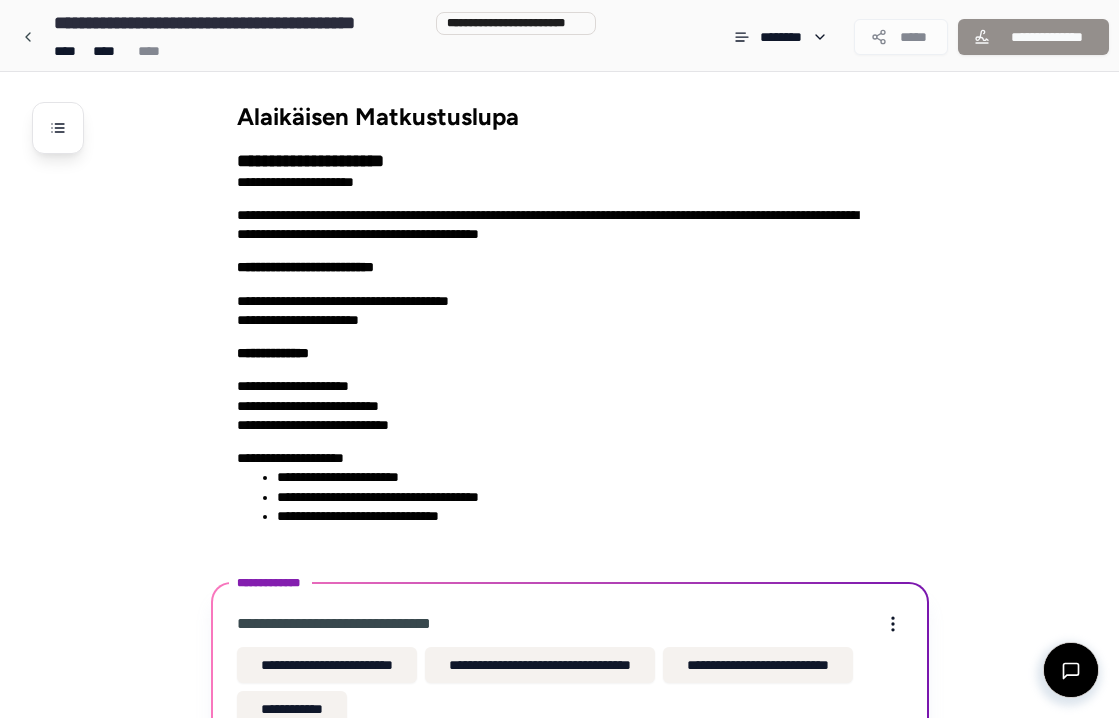scroll, scrollTop: 115, scrollLeft: 0, axis: vertical 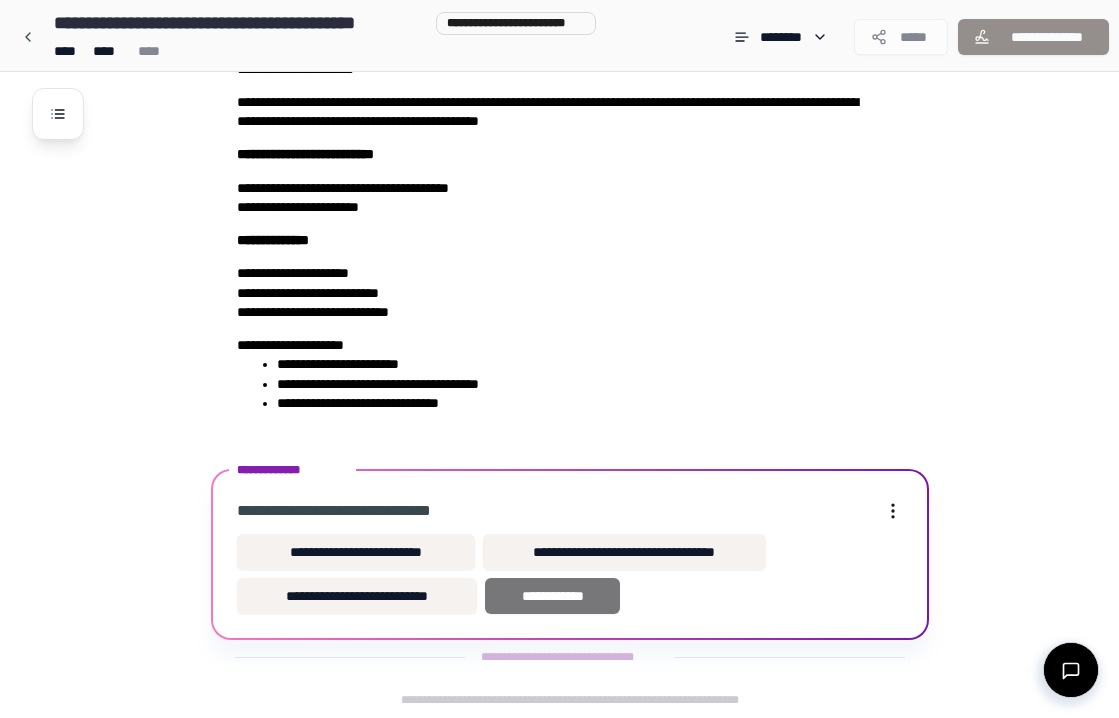 click on "**********" at bounding box center (552, 596) 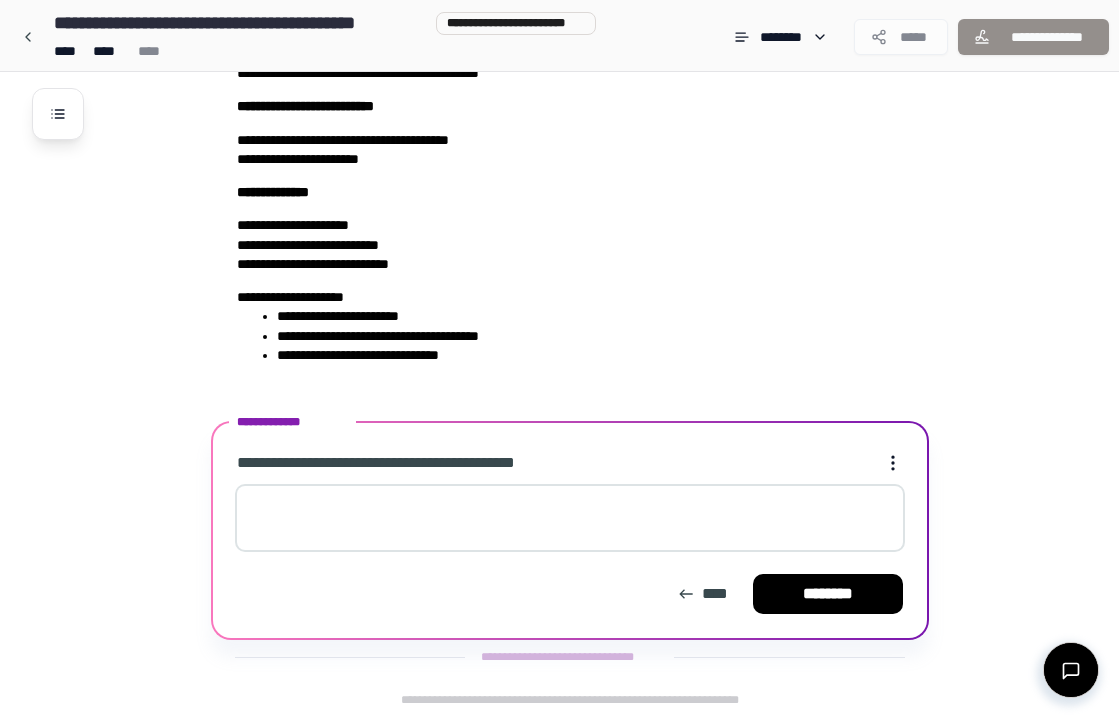 click at bounding box center (570, 518) 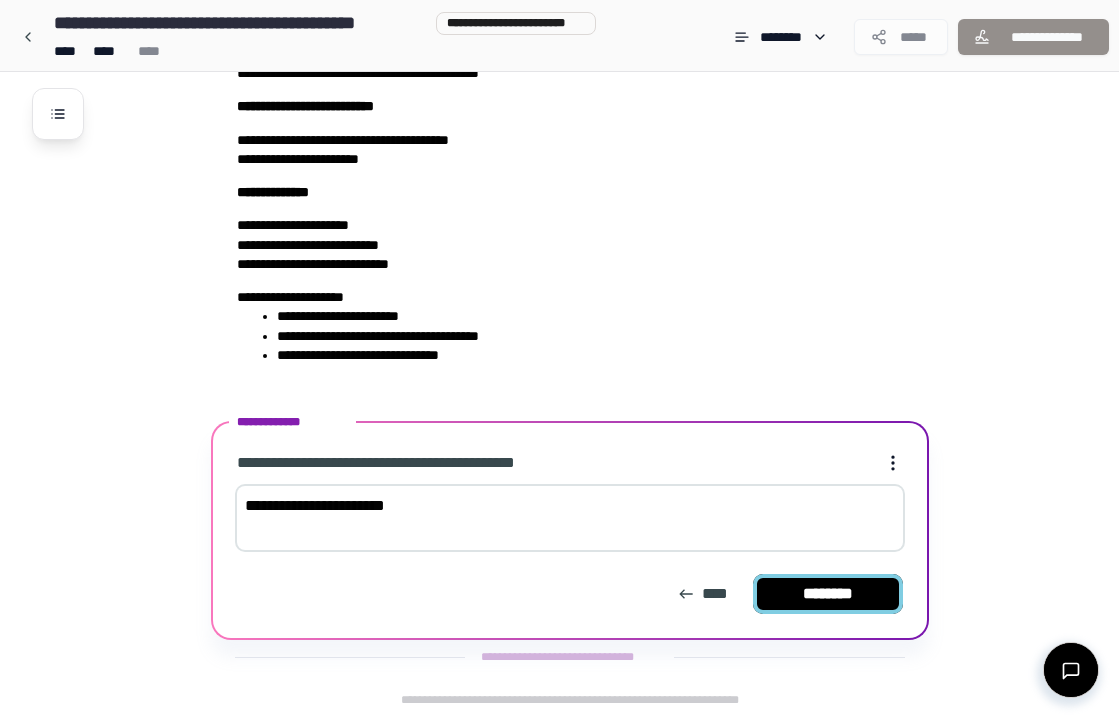 type on "**********" 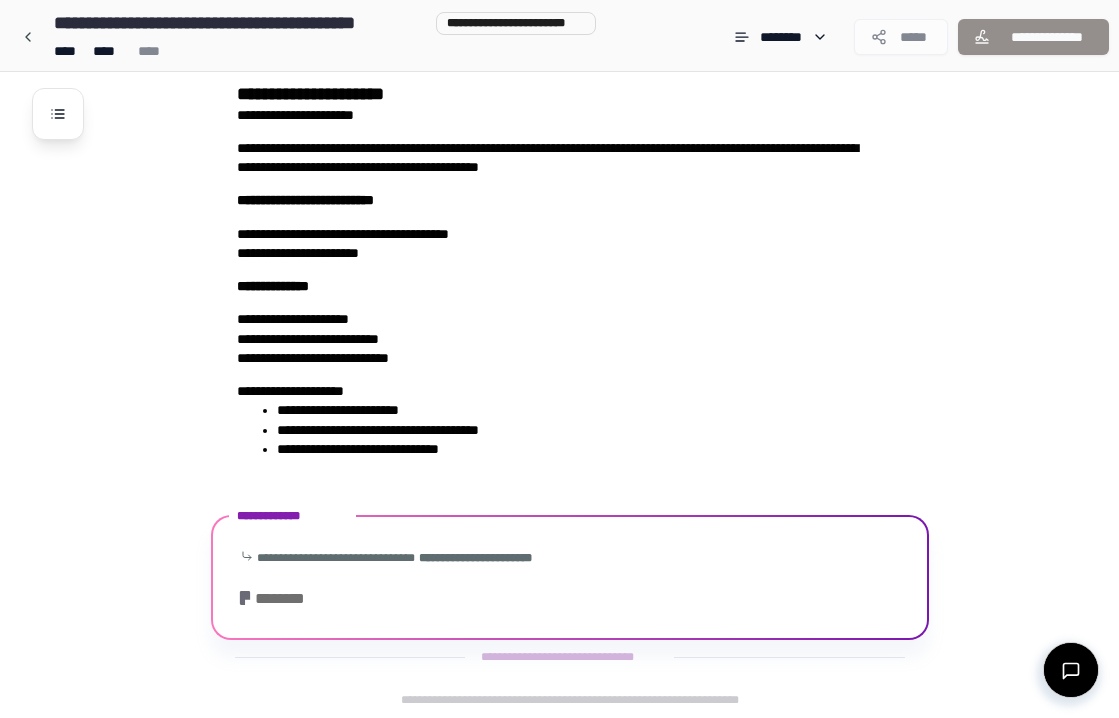 scroll, scrollTop: 560, scrollLeft: 0, axis: vertical 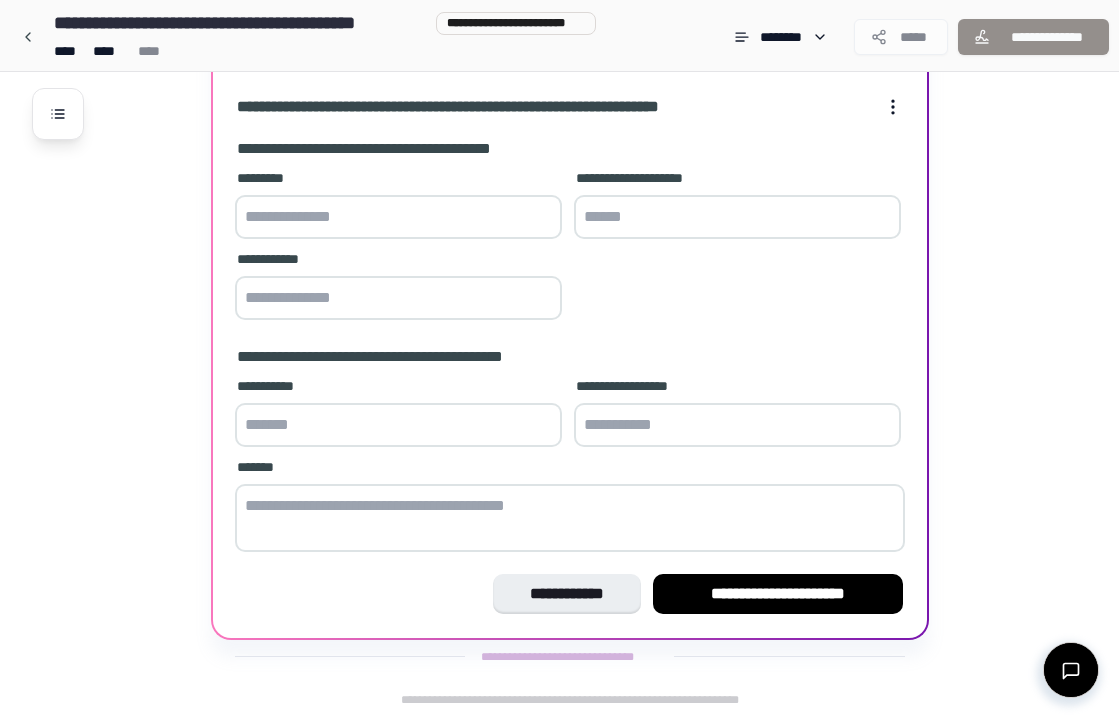 click at bounding box center [398, 217] 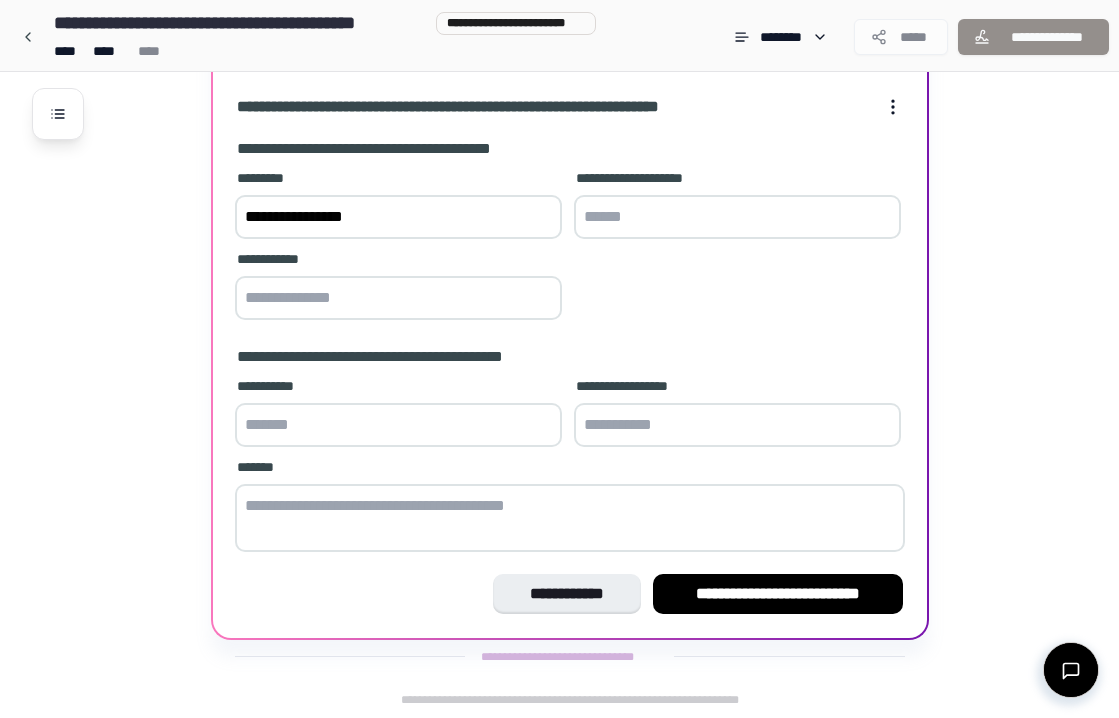 type on "**********" 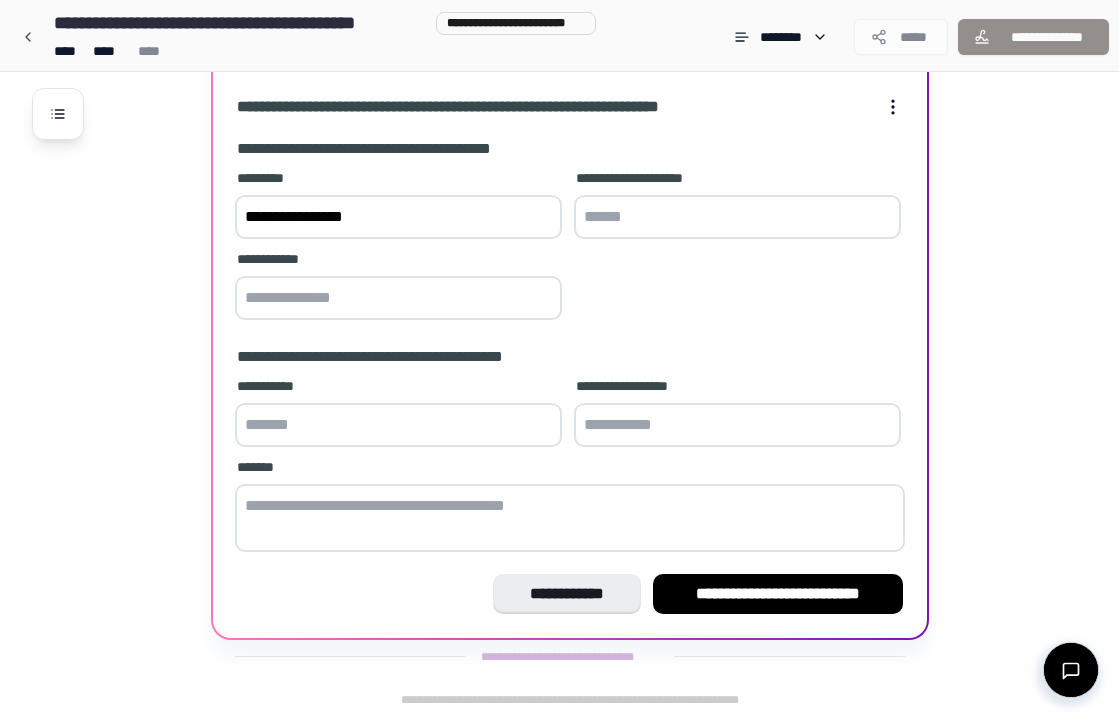 click at bounding box center [737, 217] 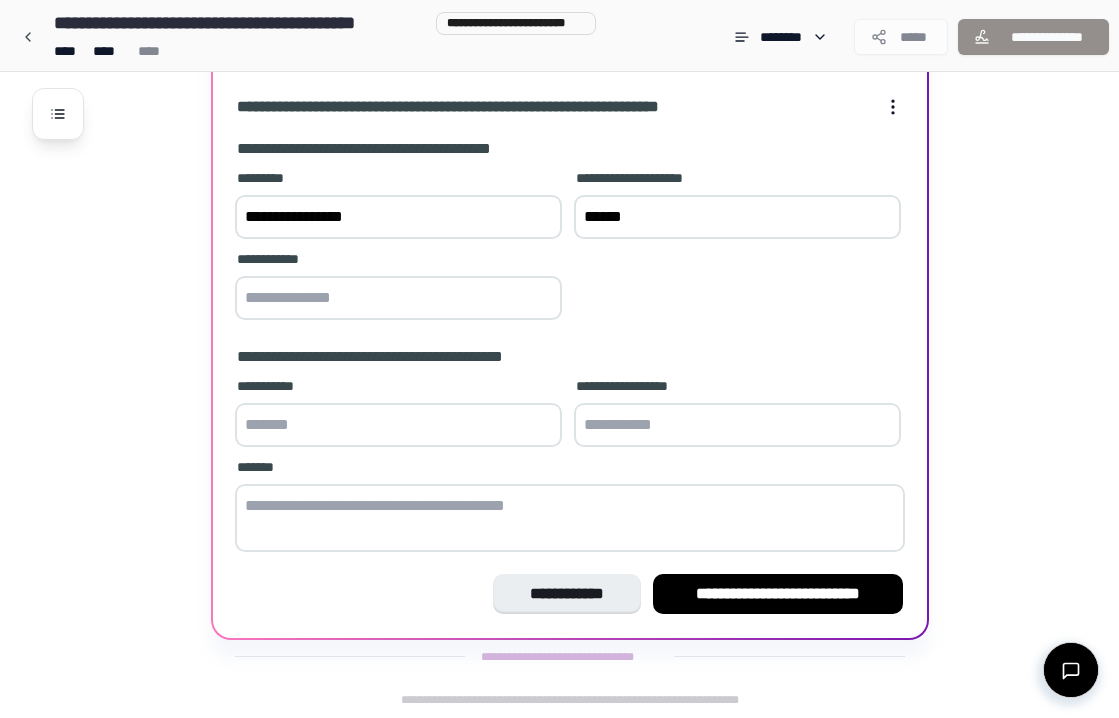 type on "******" 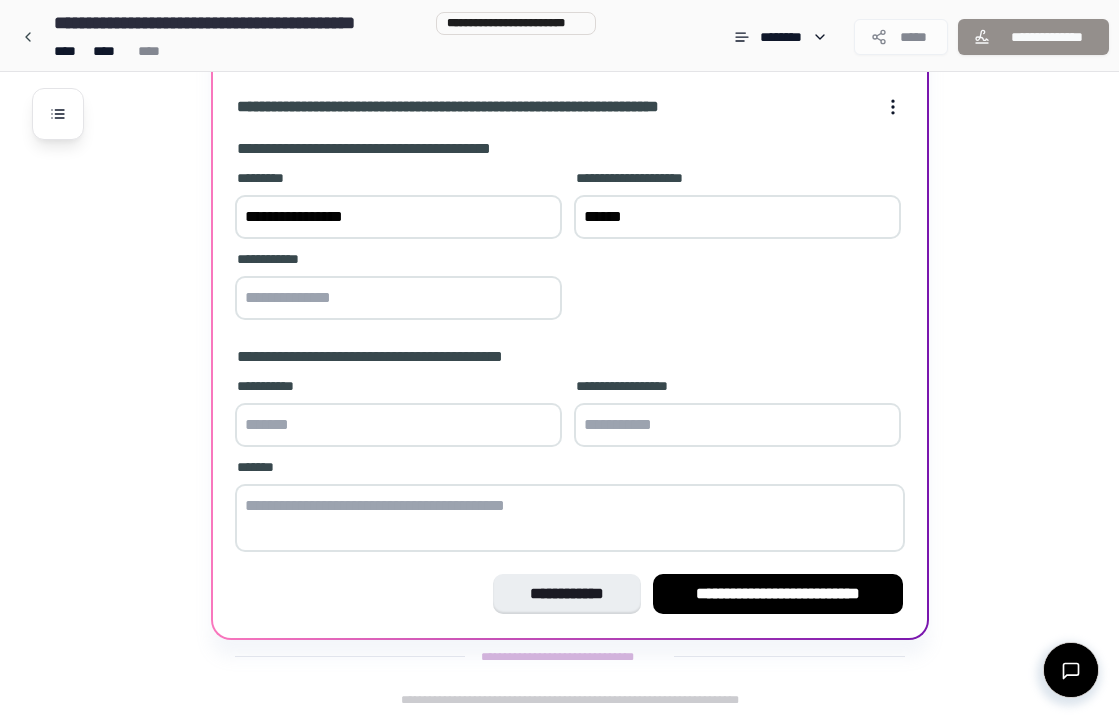 click at bounding box center [398, 298] 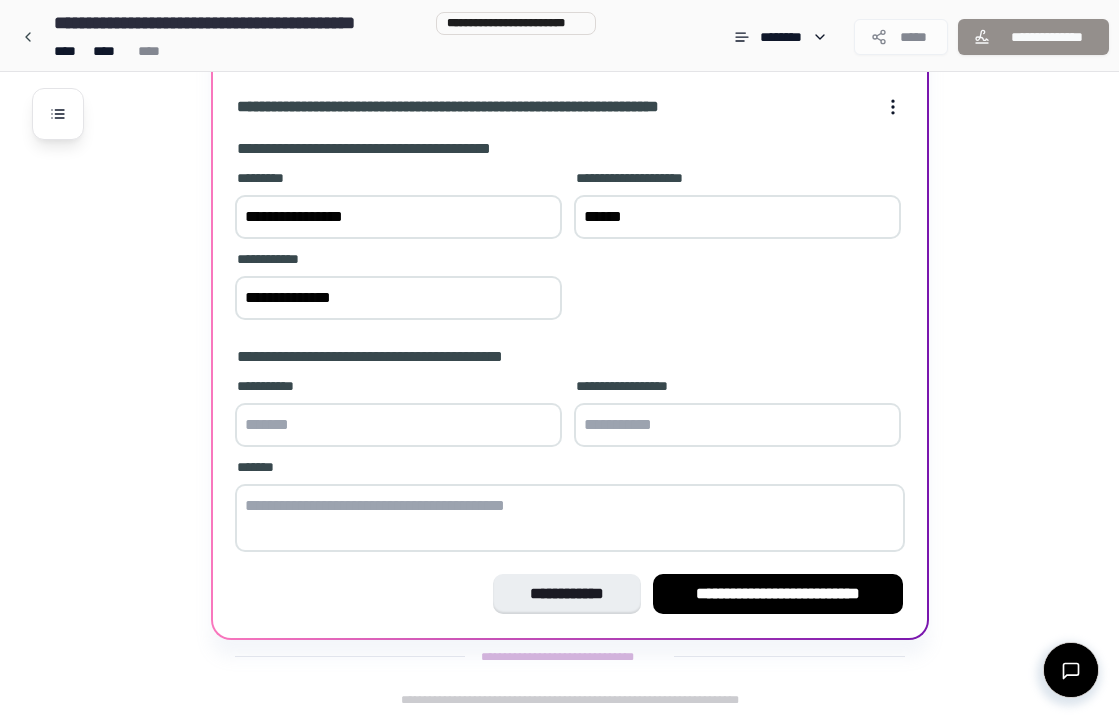 type on "**********" 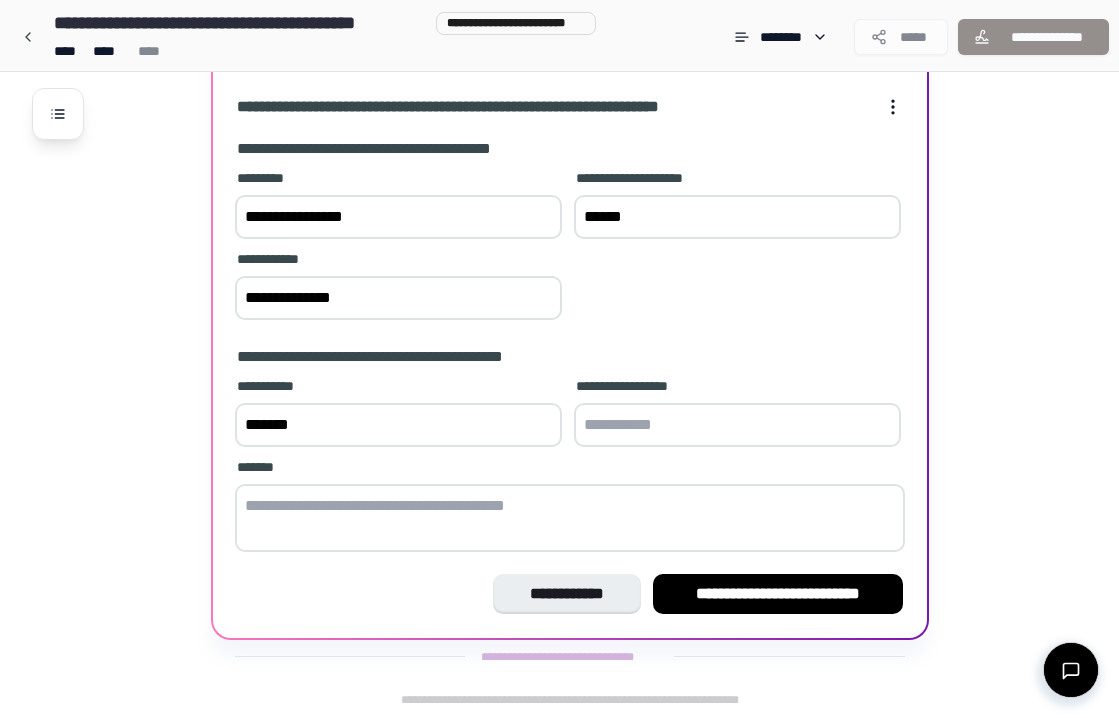 type on "*******" 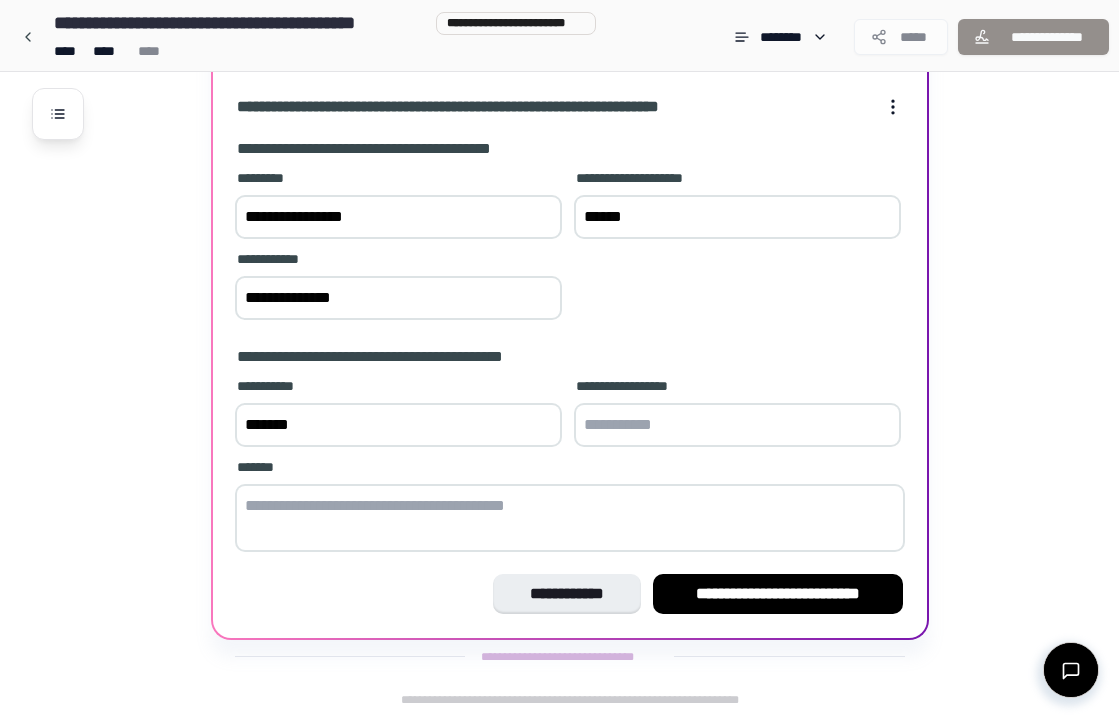click at bounding box center [737, 425] 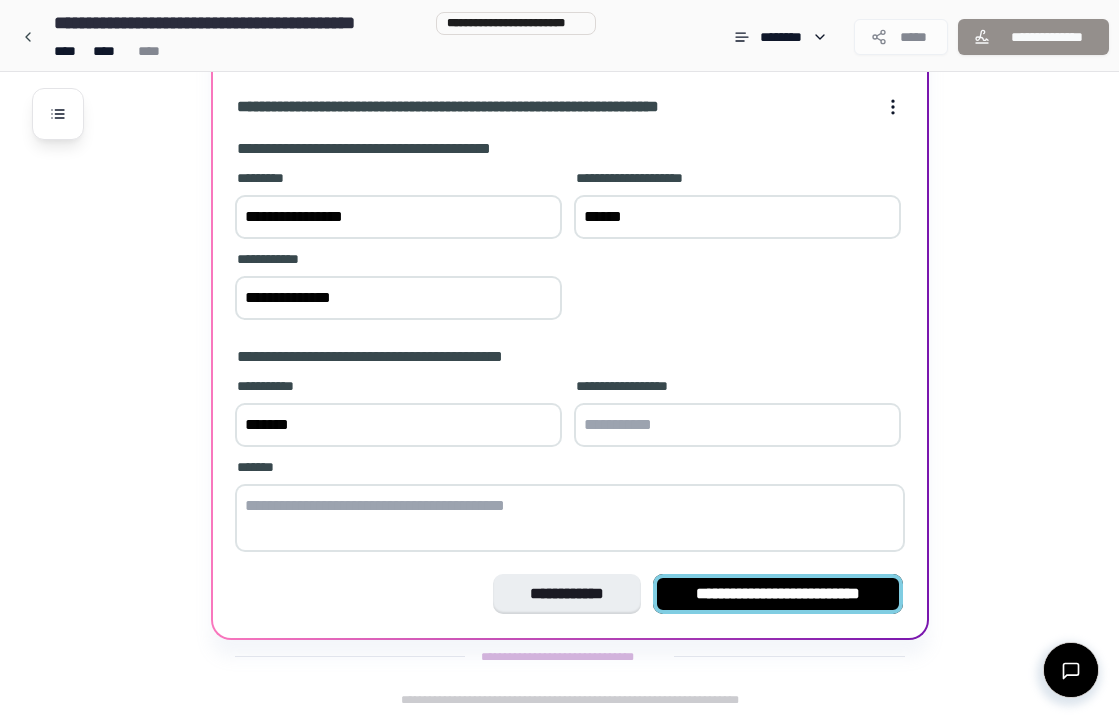 click on "**********" at bounding box center [778, 594] 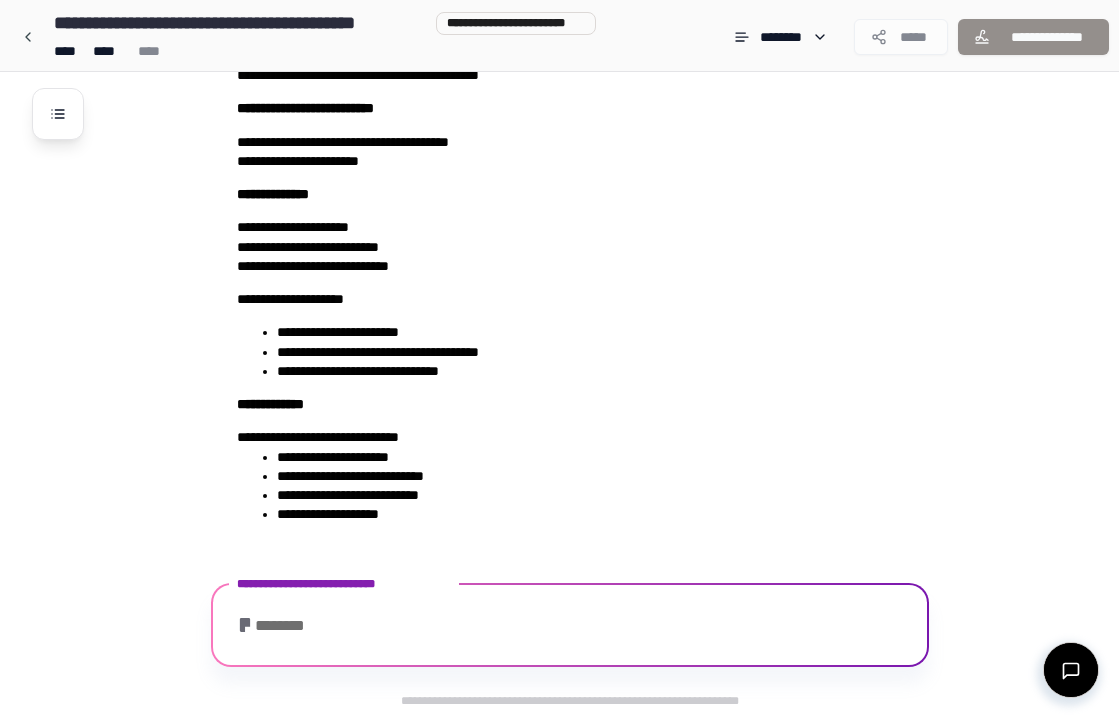 scroll, scrollTop: 486, scrollLeft: 0, axis: vertical 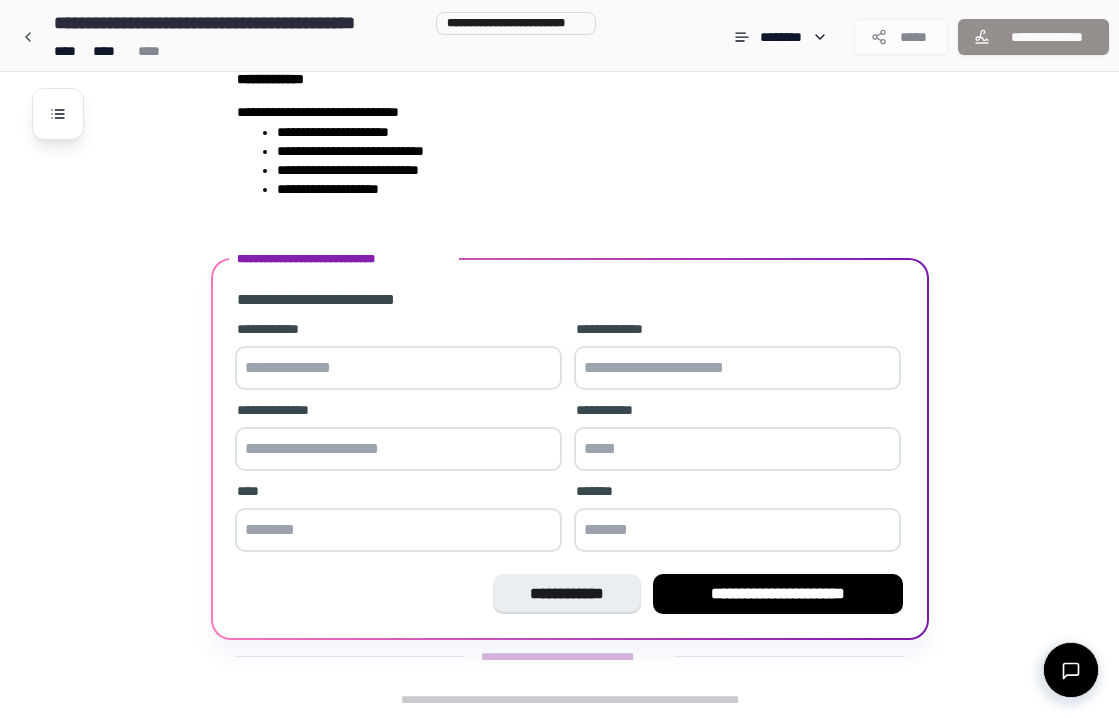 click at bounding box center (398, 368) 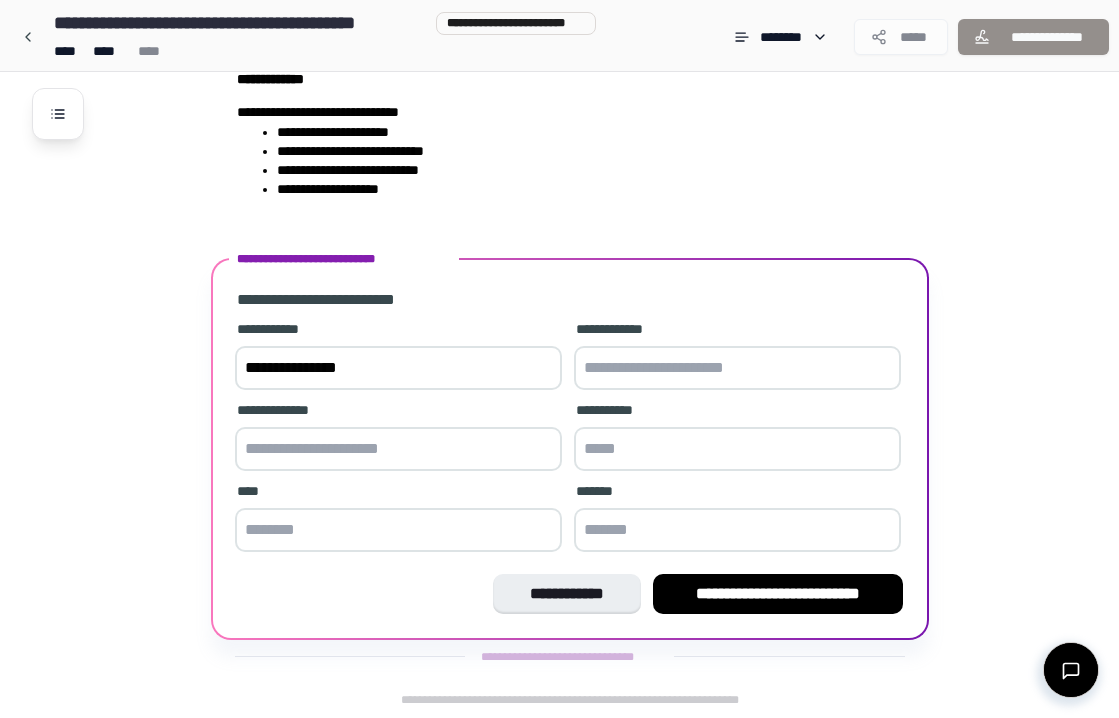 type on "**********" 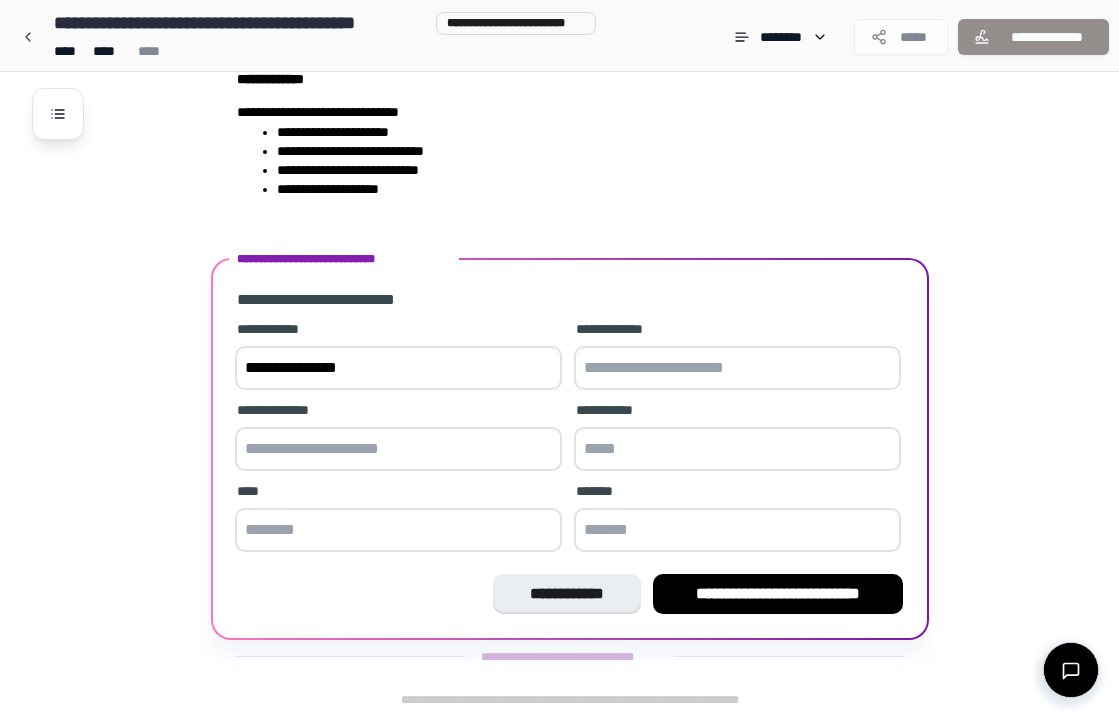 click at bounding box center (737, 368) 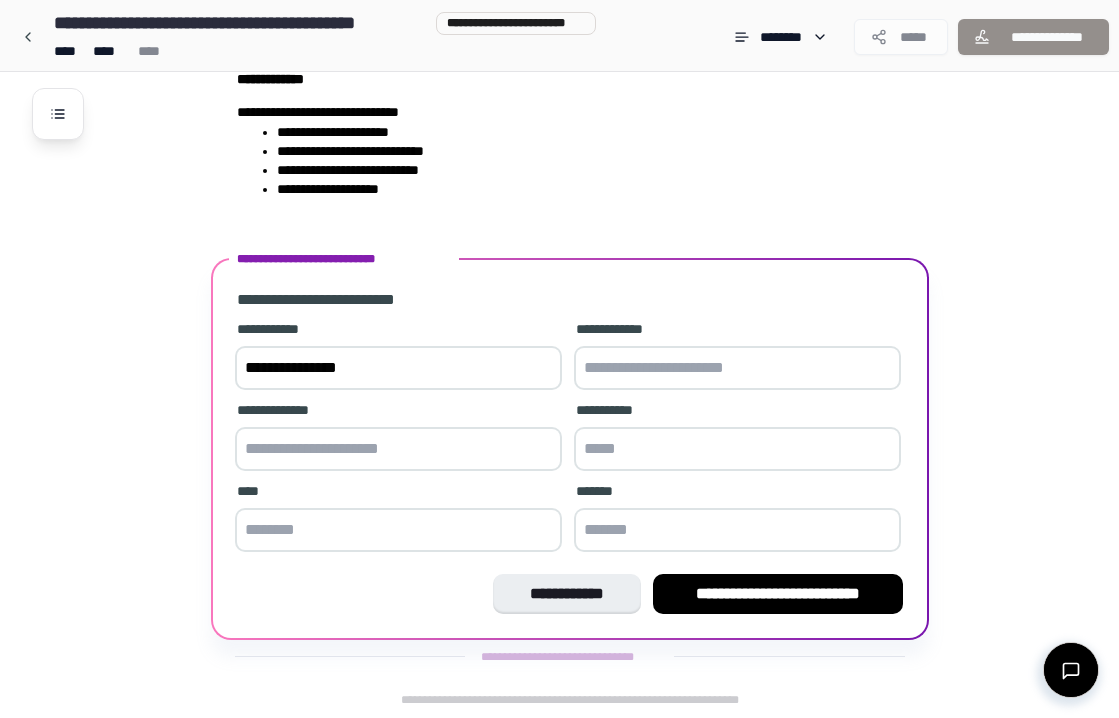 type on "**********" 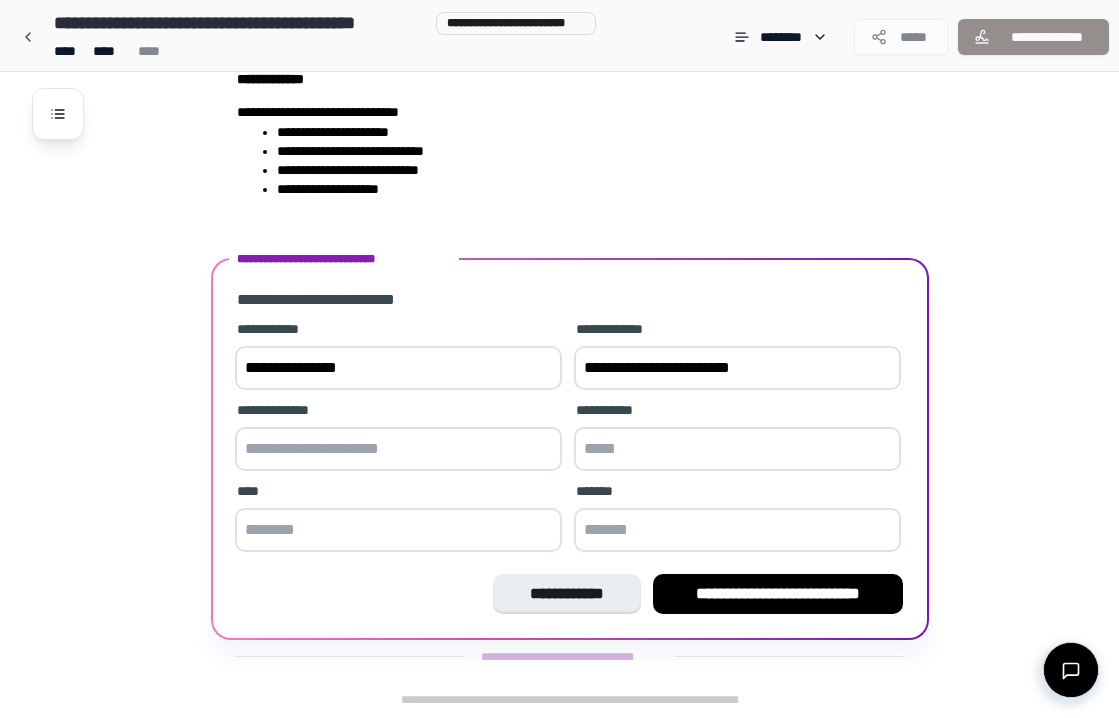 click at bounding box center [398, 449] 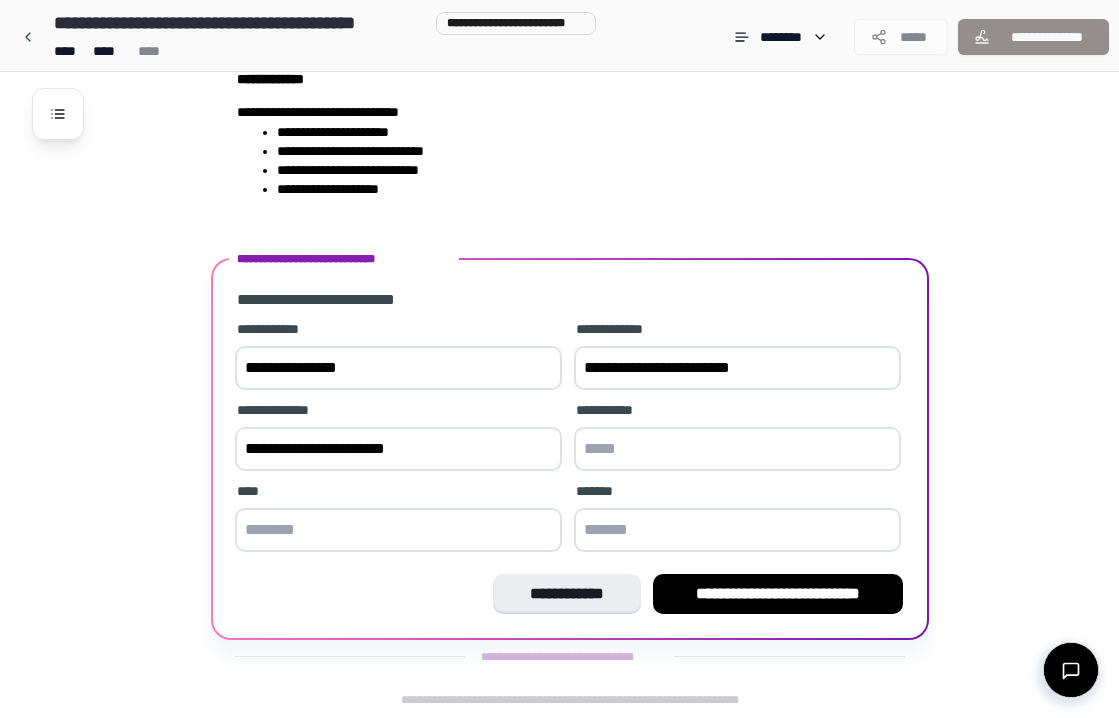 type on "**********" 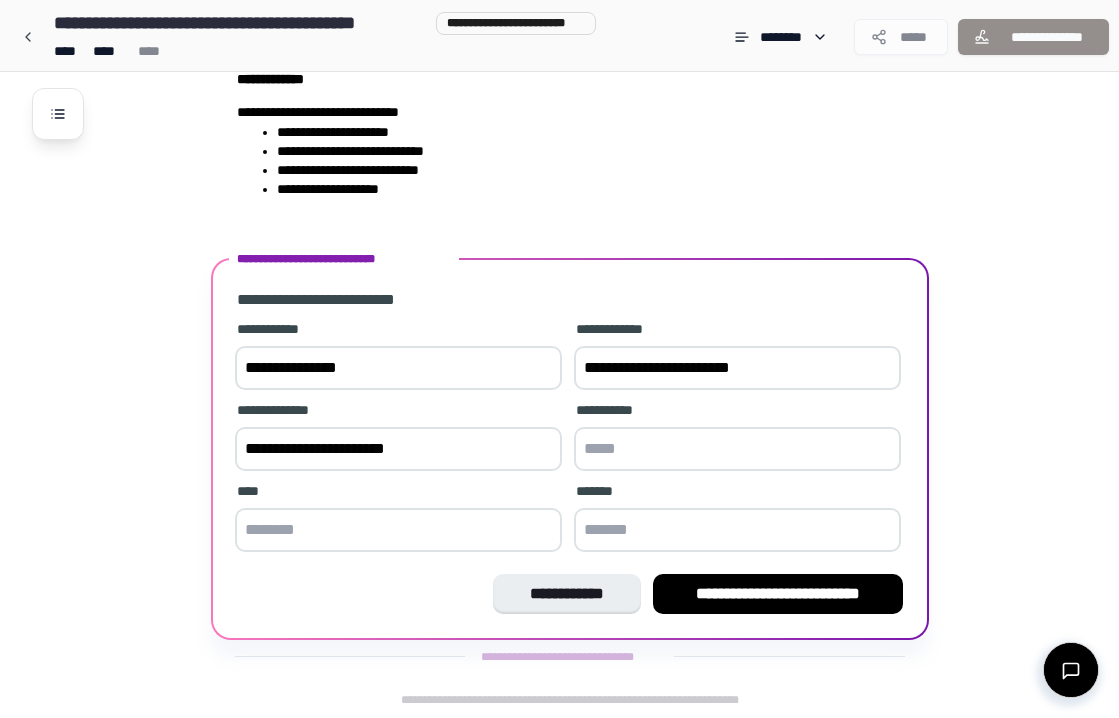 click at bounding box center [737, 449] 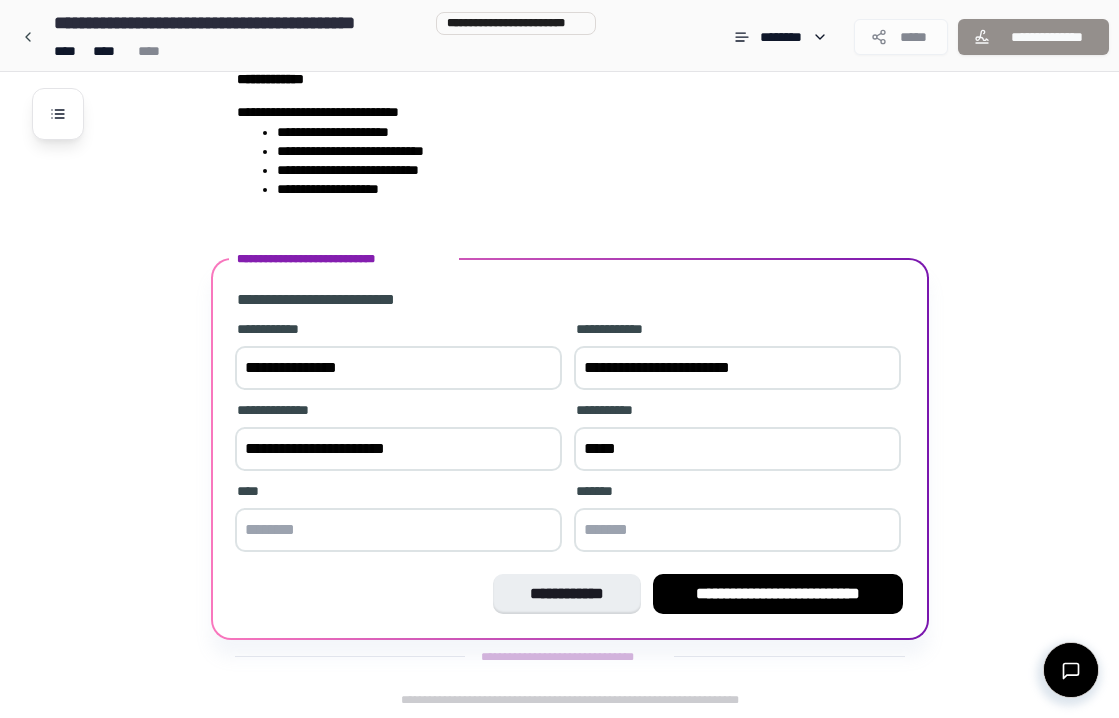 type on "*****" 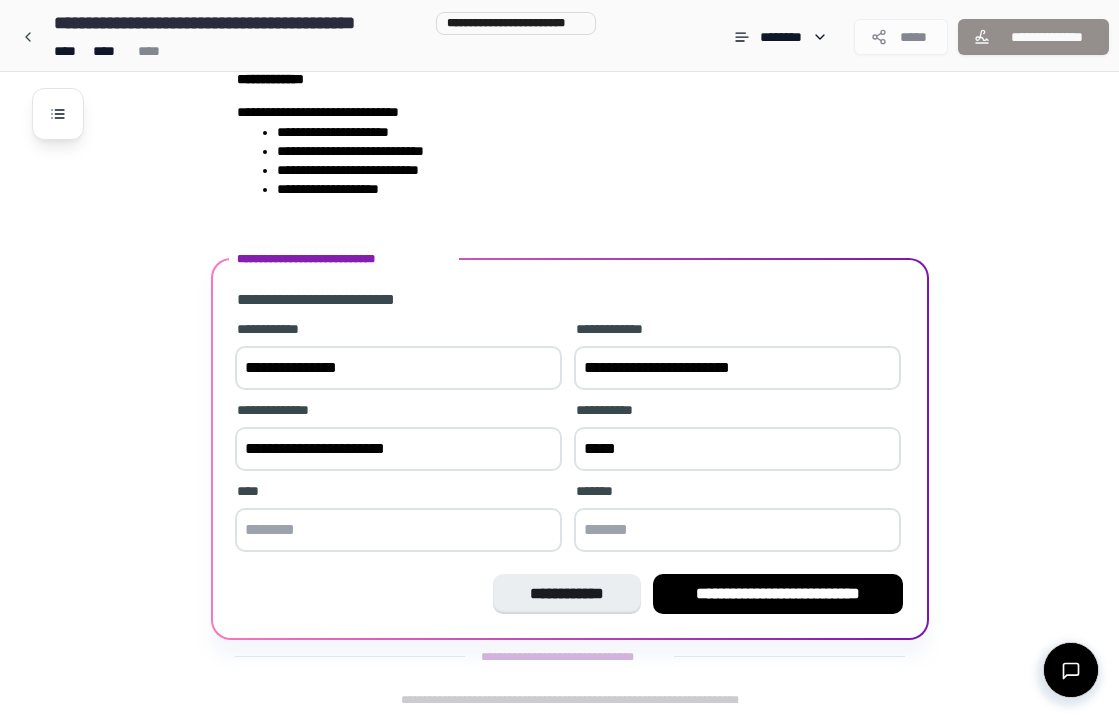 click at bounding box center [398, 530] 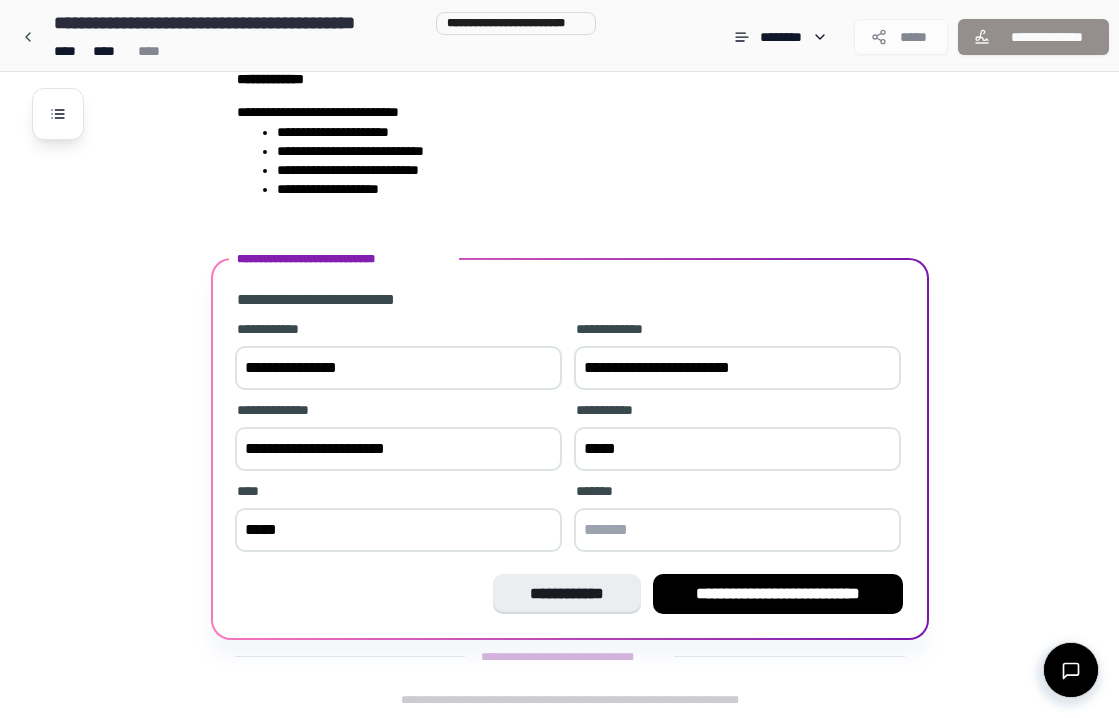 type on "*****" 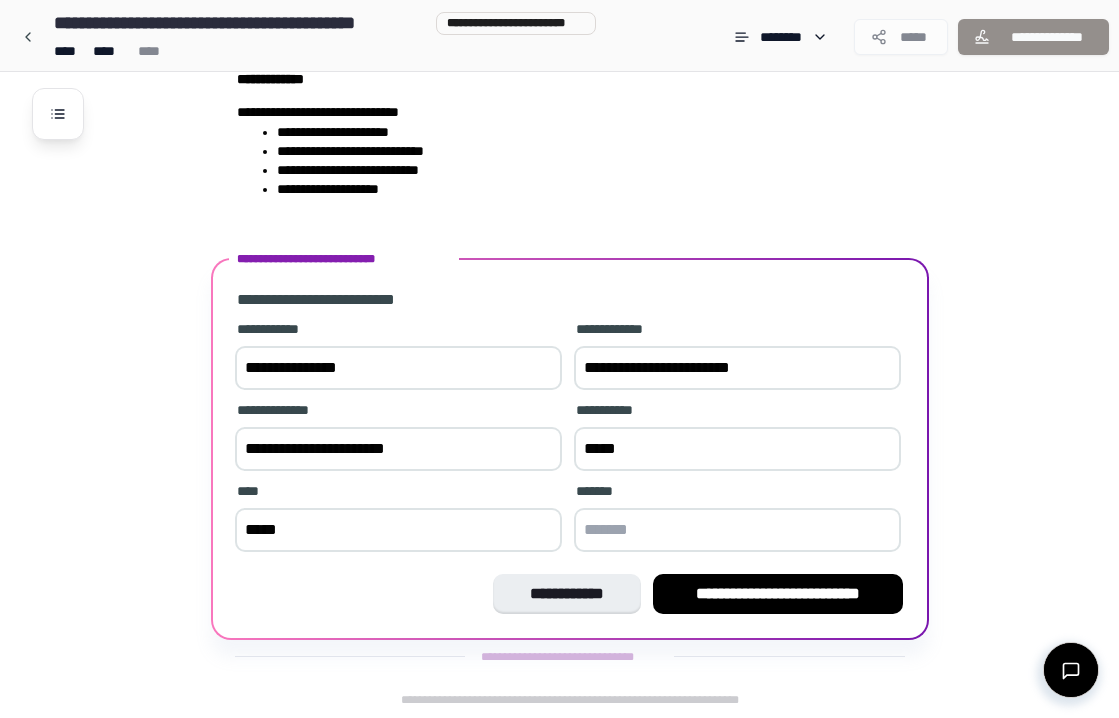 click at bounding box center [737, 530] 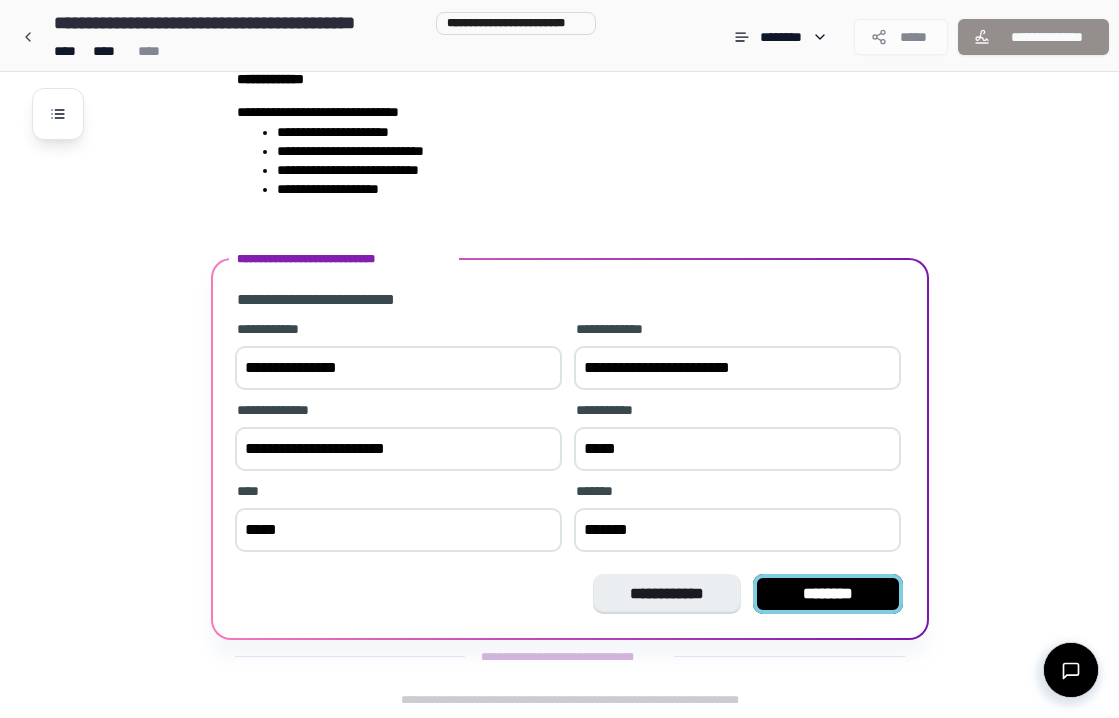 type on "*******" 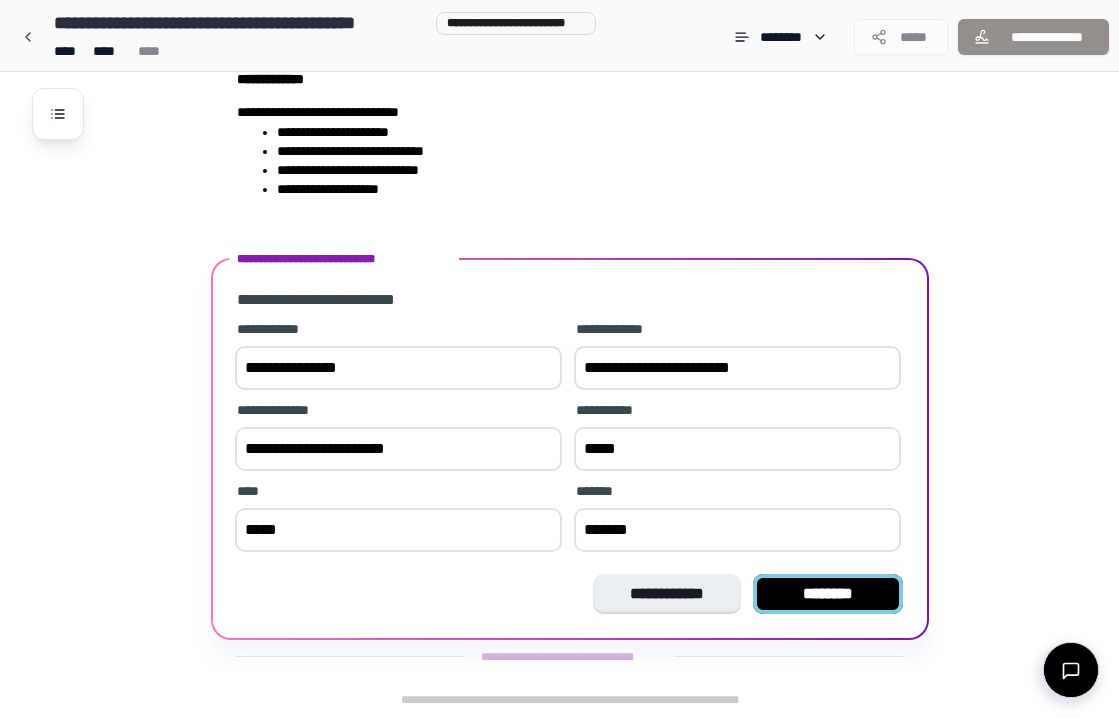 click on "********" at bounding box center [828, 594] 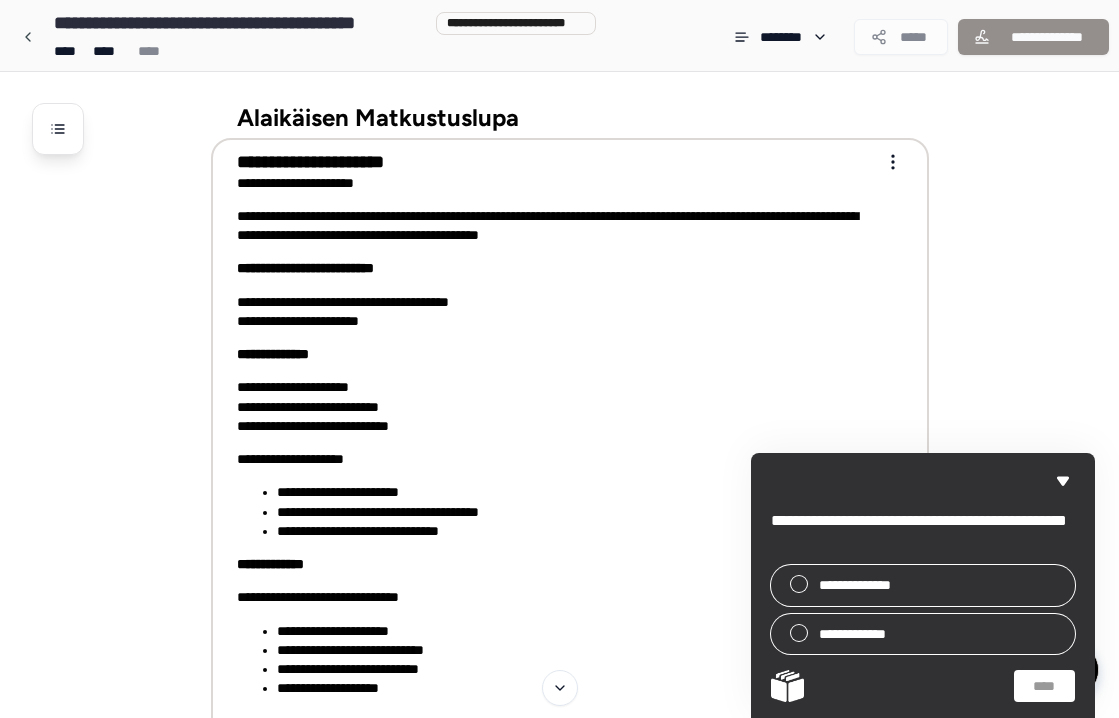 scroll, scrollTop: 0, scrollLeft: 0, axis: both 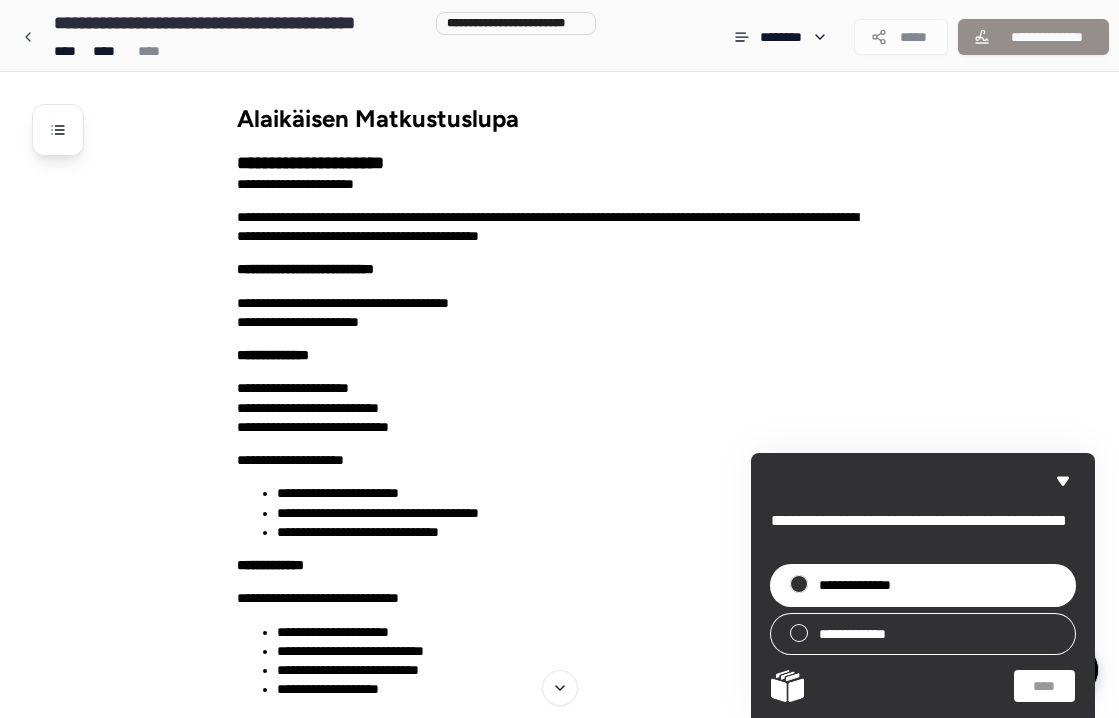 click on "**********" at bounding box center (865, 585) 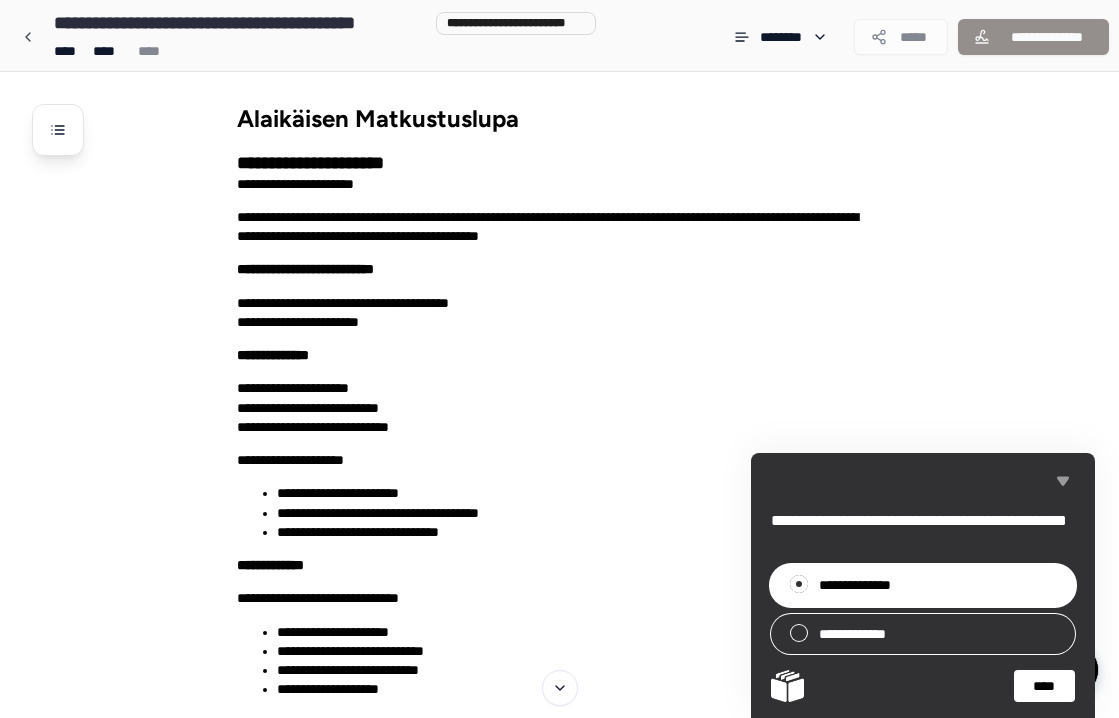 click 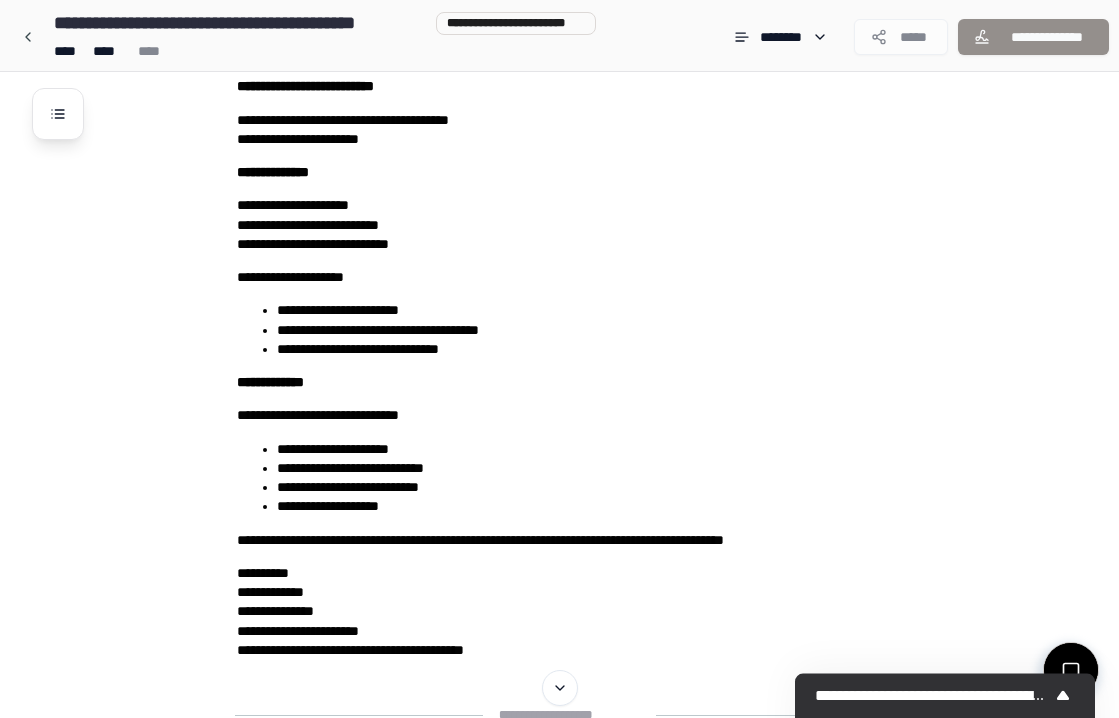 scroll, scrollTop: 200, scrollLeft: 0, axis: vertical 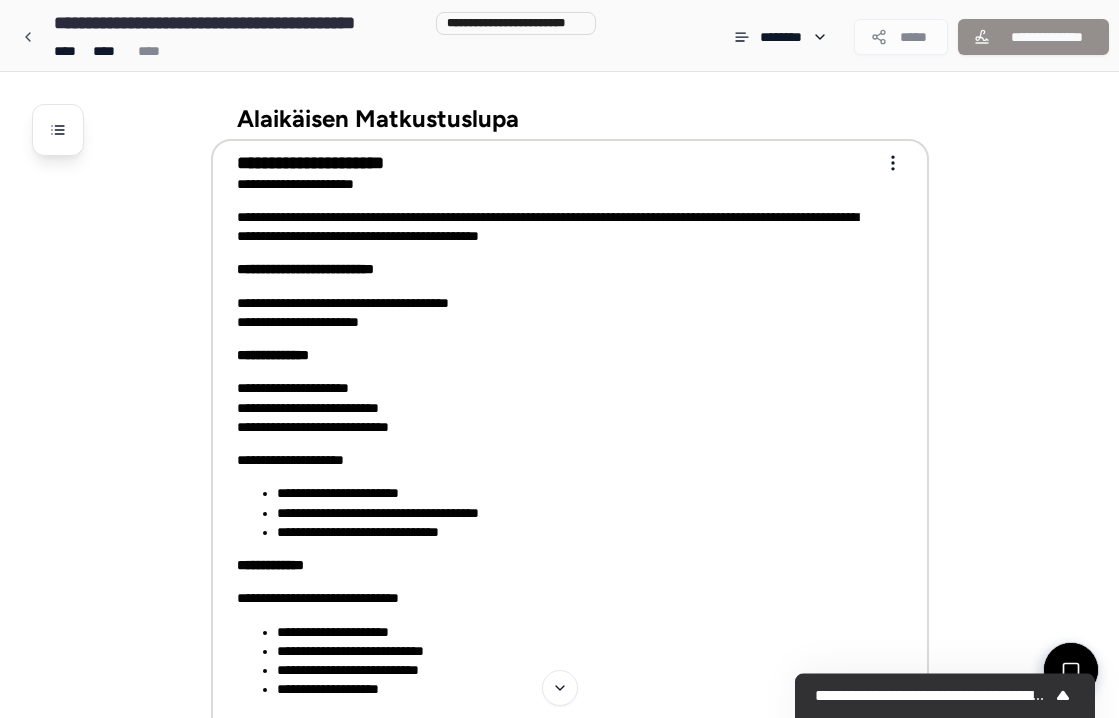 click on "**********" at bounding box center (559, 646) 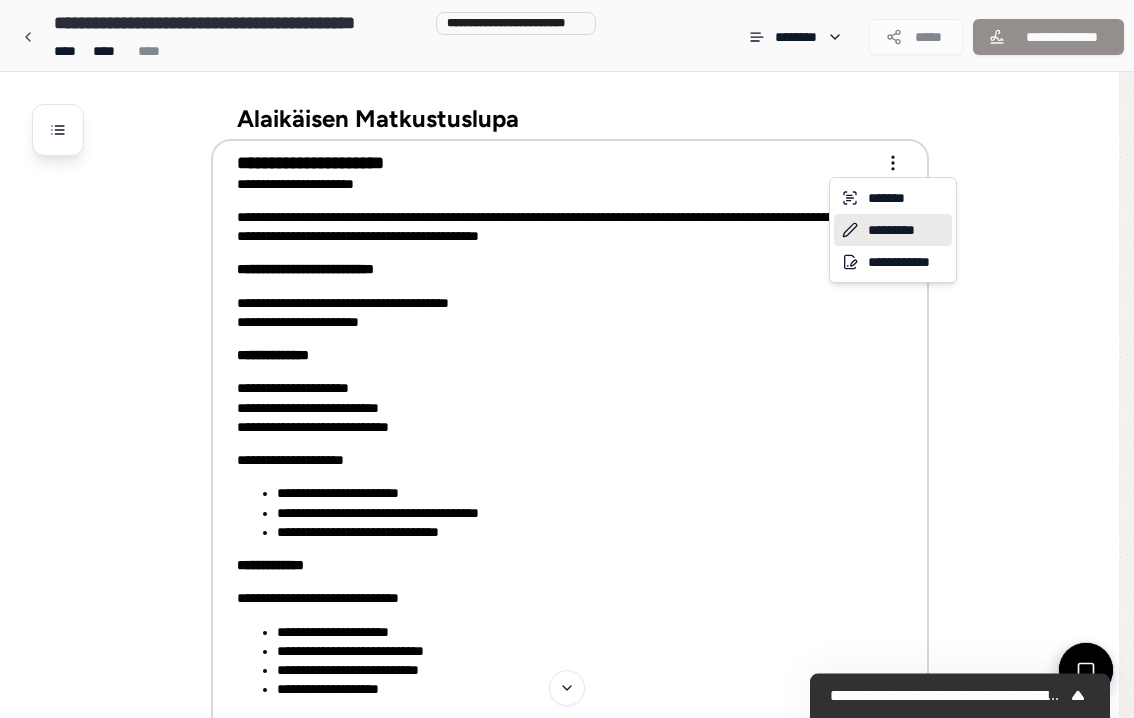 click on "*********" at bounding box center [893, 230] 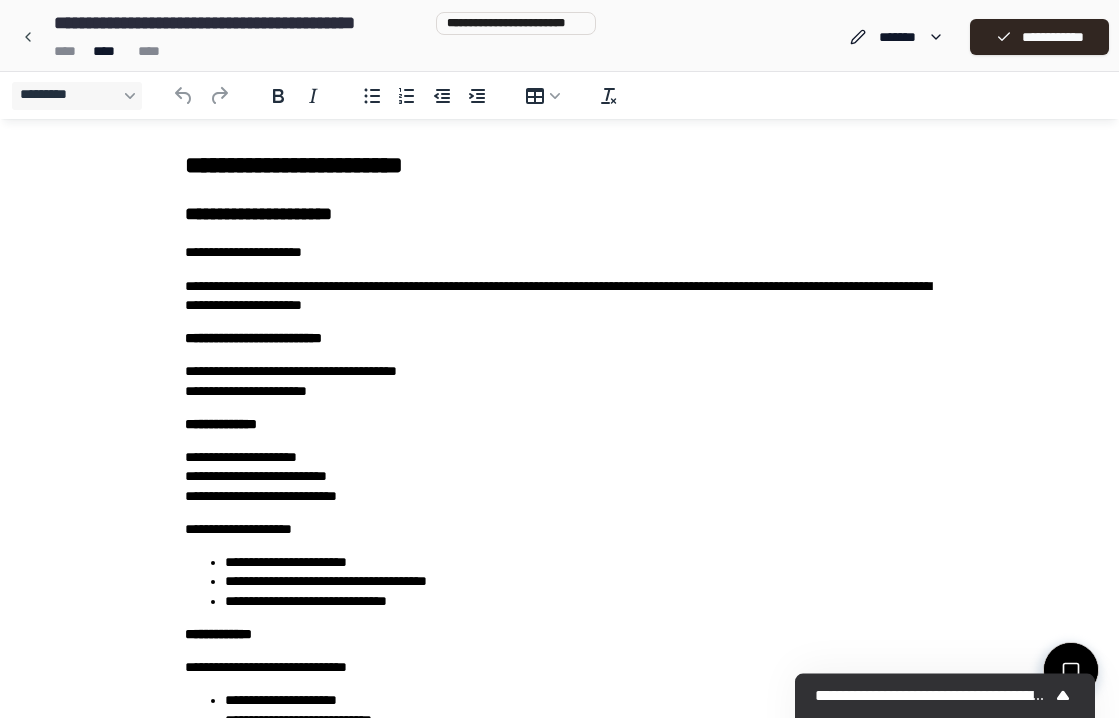 scroll, scrollTop: 0, scrollLeft: 0, axis: both 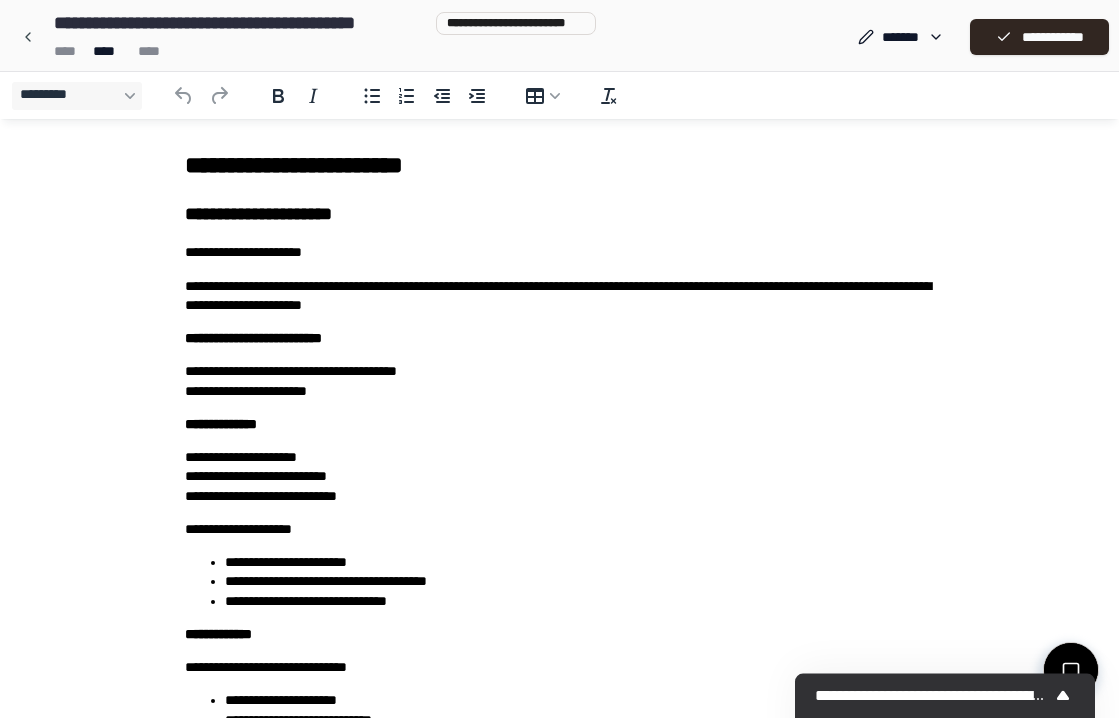 click on "**********" at bounding box center (560, 296) 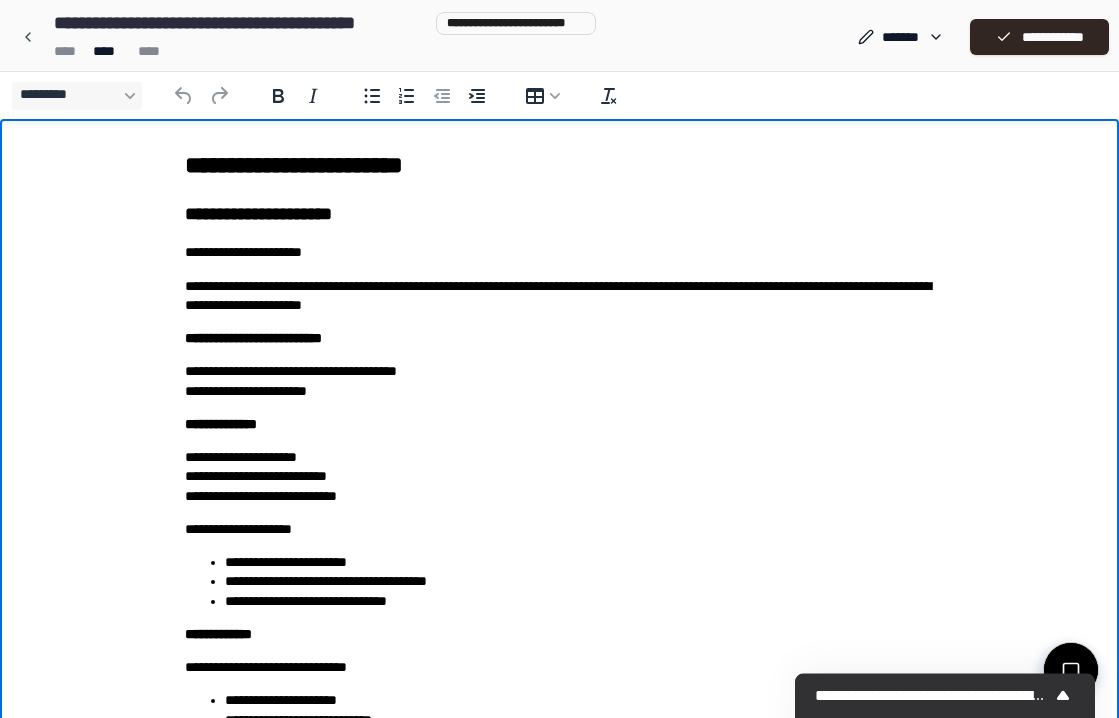 type 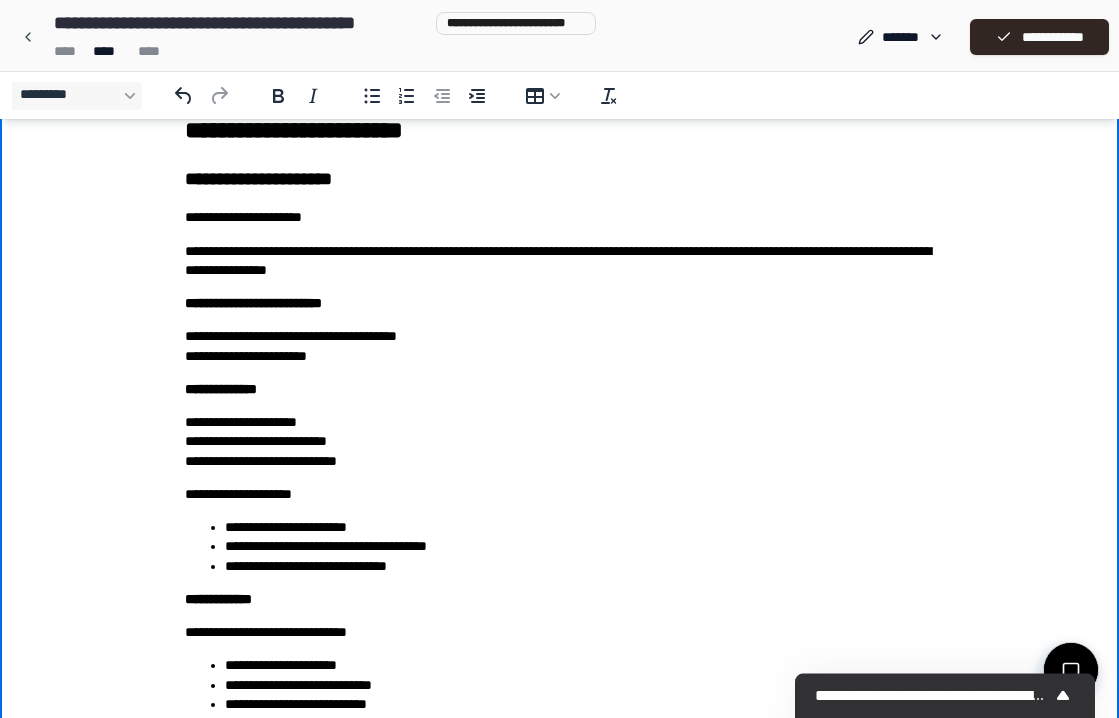 scroll, scrollTop: 0, scrollLeft: 0, axis: both 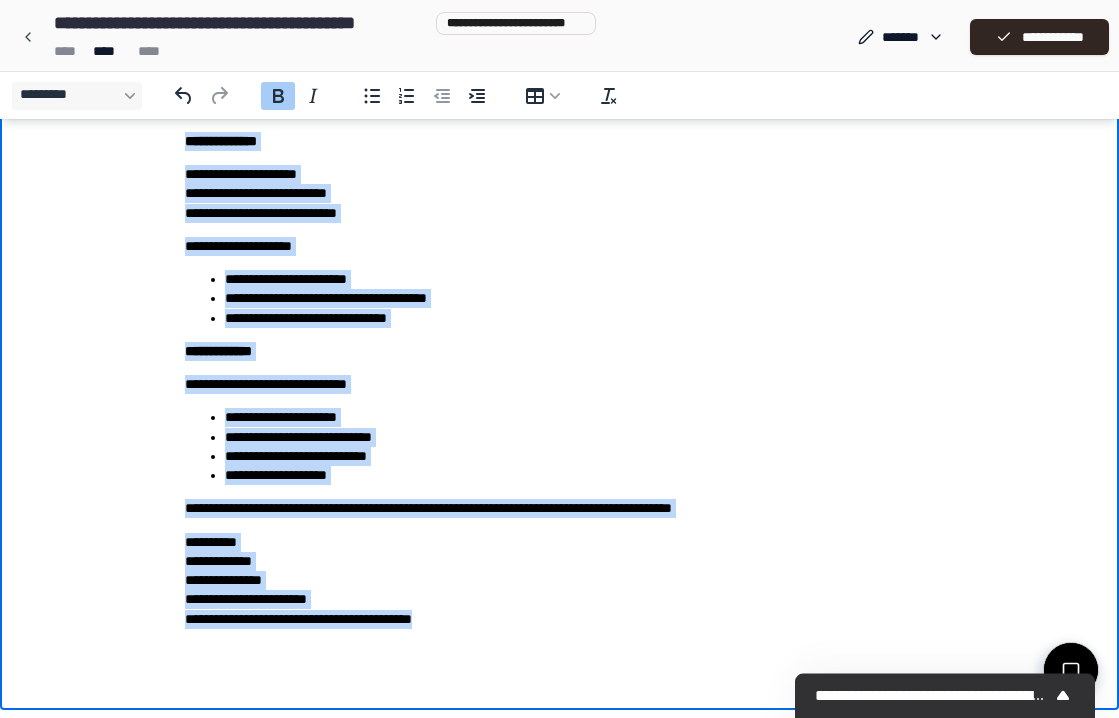 drag, startPoint x: 177, startPoint y: -67, endPoint x: 491, endPoint y: 636, distance: 769.9383 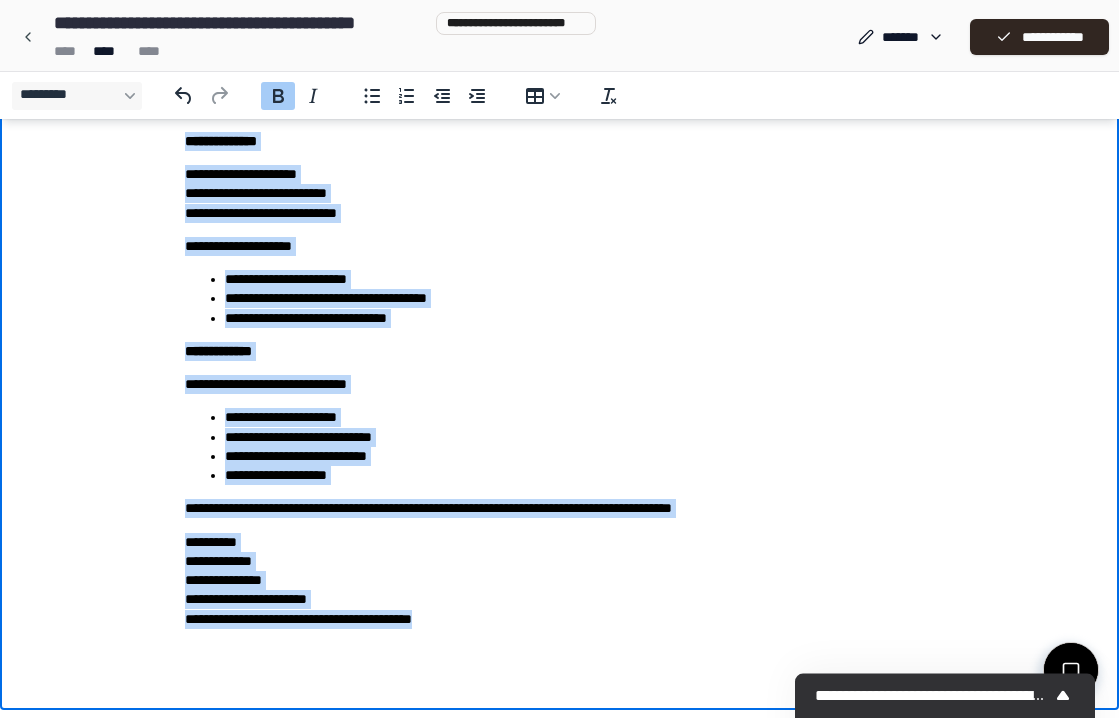 copy on "**********" 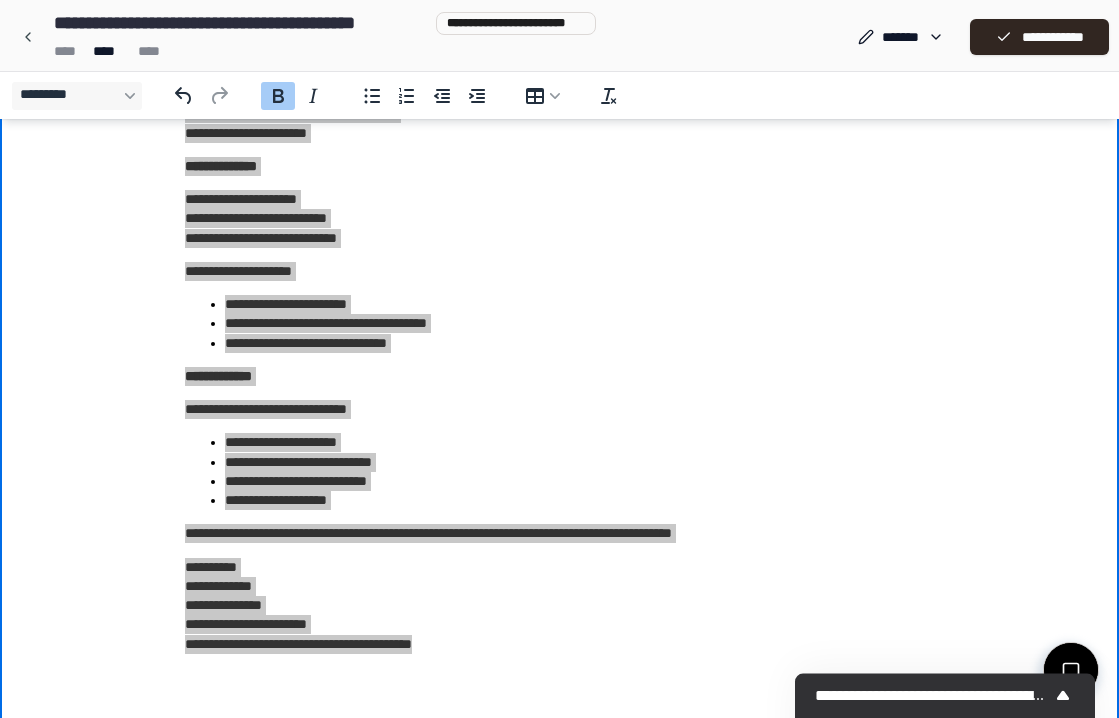 scroll, scrollTop: 283, scrollLeft: 0, axis: vertical 